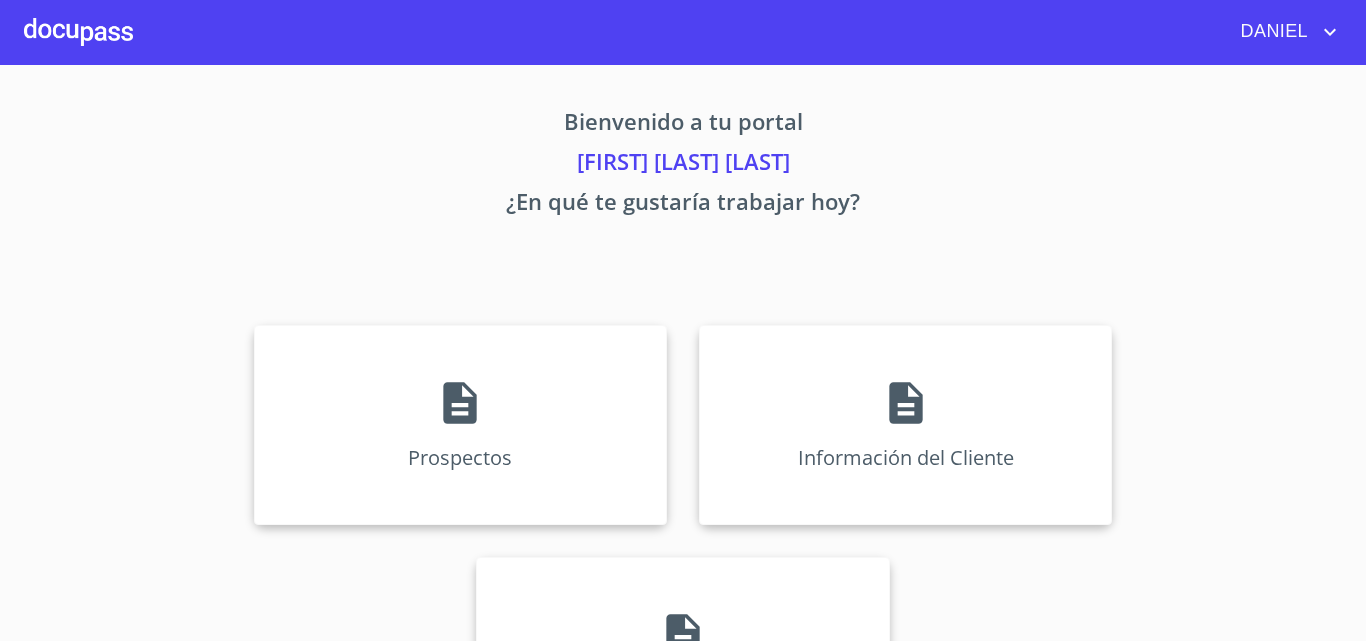 scroll, scrollTop: 0, scrollLeft: 0, axis: both 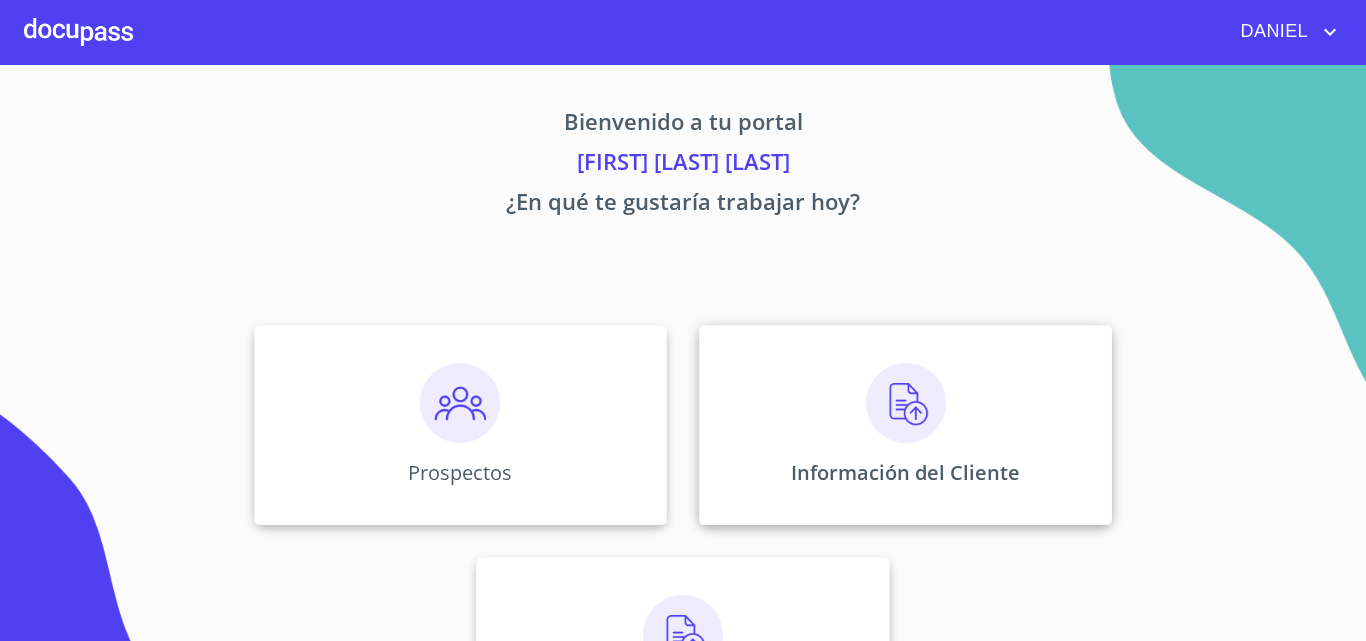 click on "Información del Cliente" at bounding box center [905, 425] 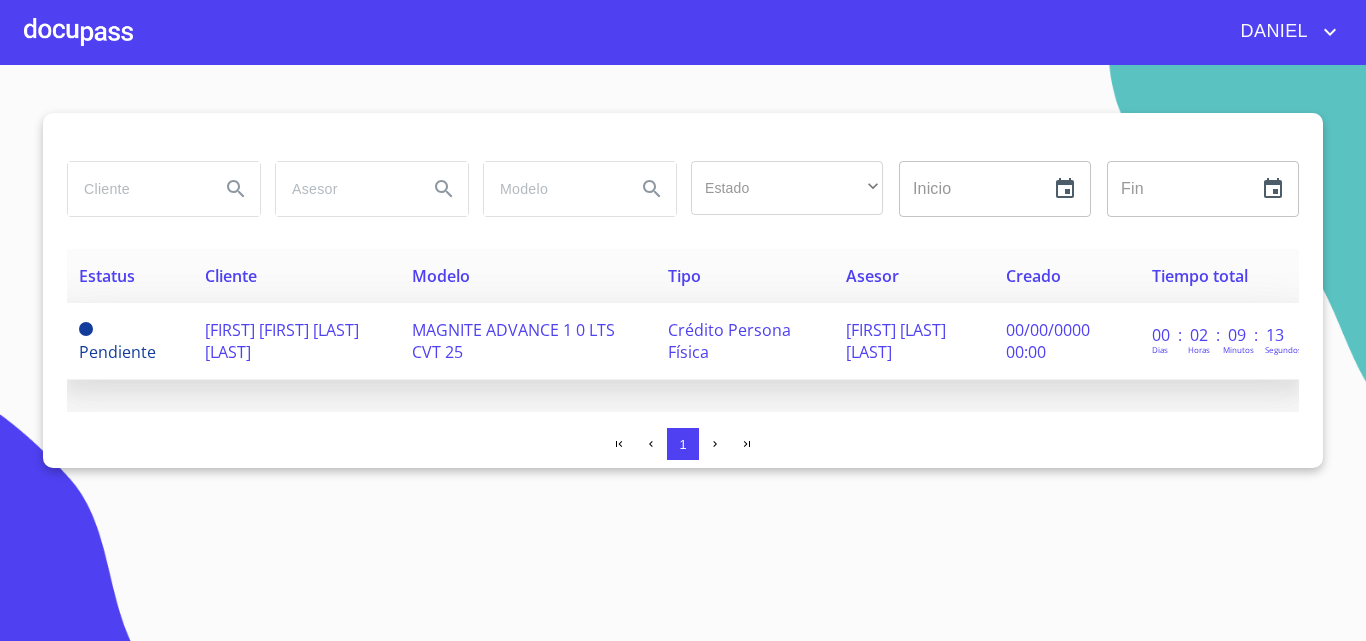 click on "[FIRST] [FIRST] [LAST] [LAST]" at bounding box center [282, 341] 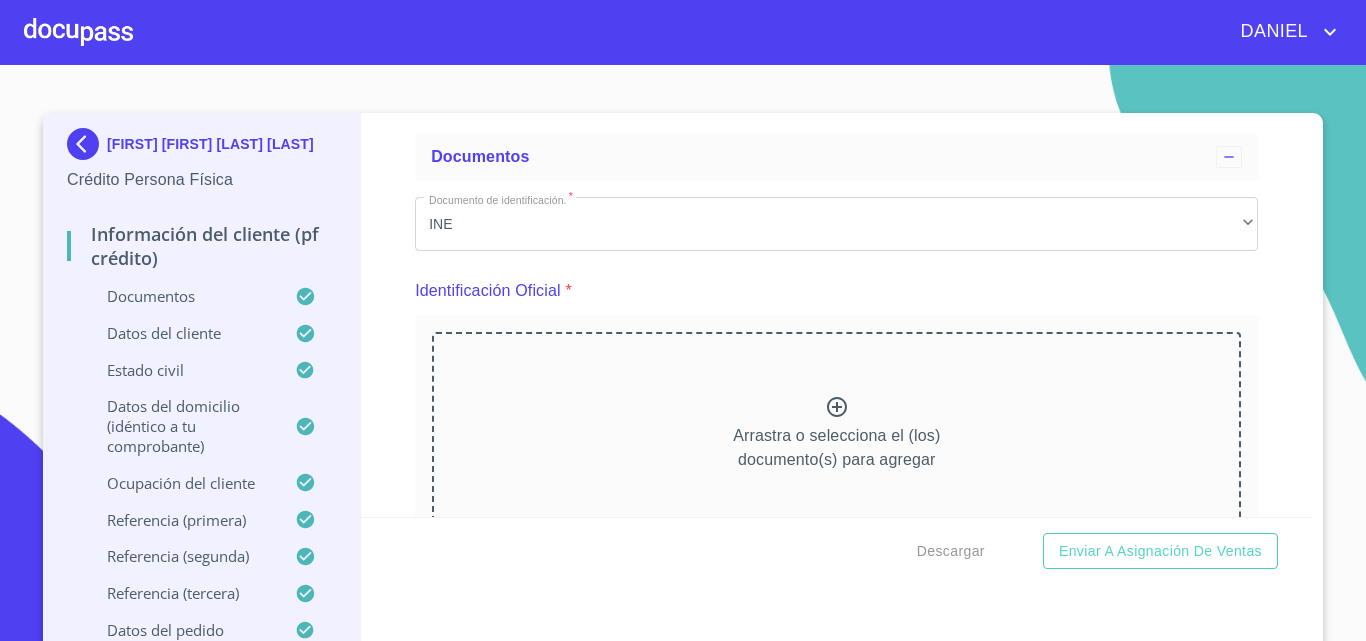 scroll, scrollTop: 200, scrollLeft: 0, axis: vertical 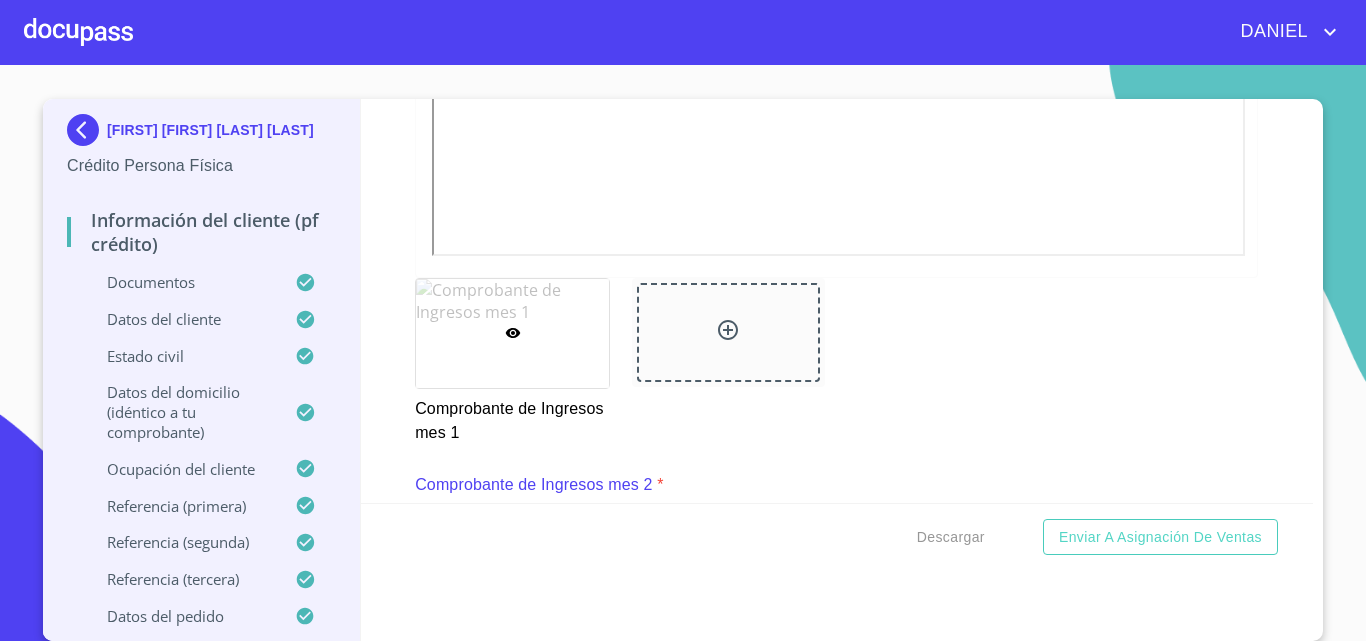 click 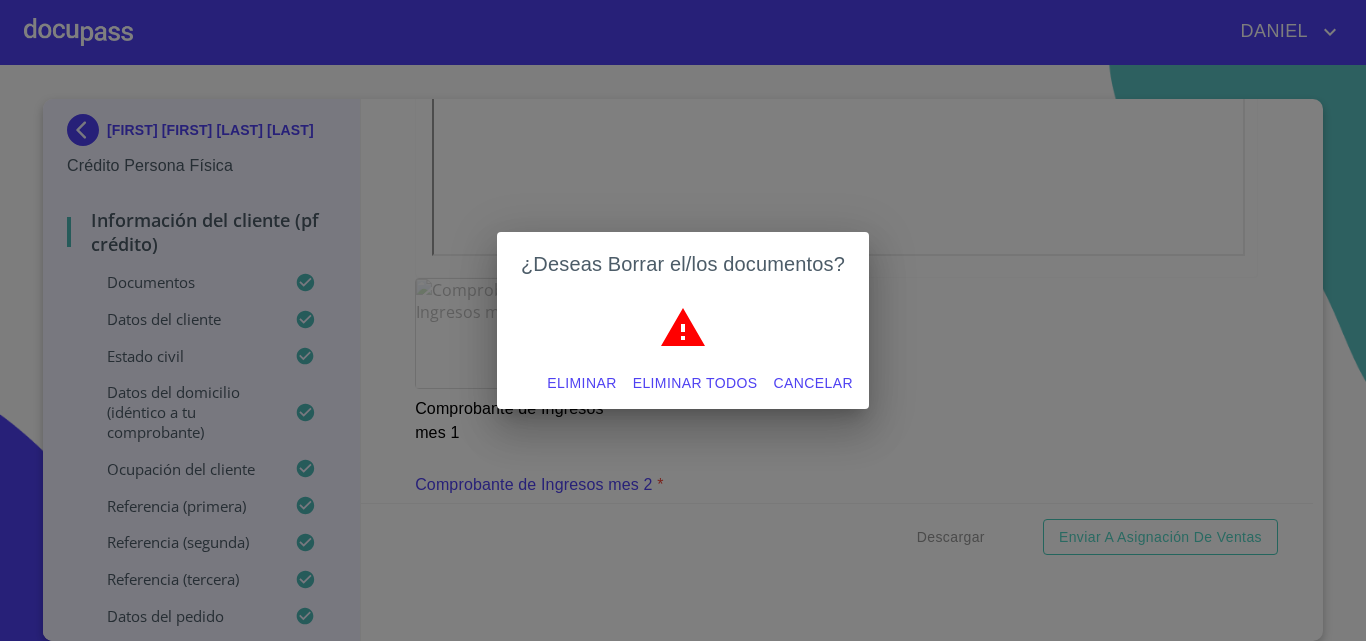 click on "Eliminar" at bounding box center (581, 383) 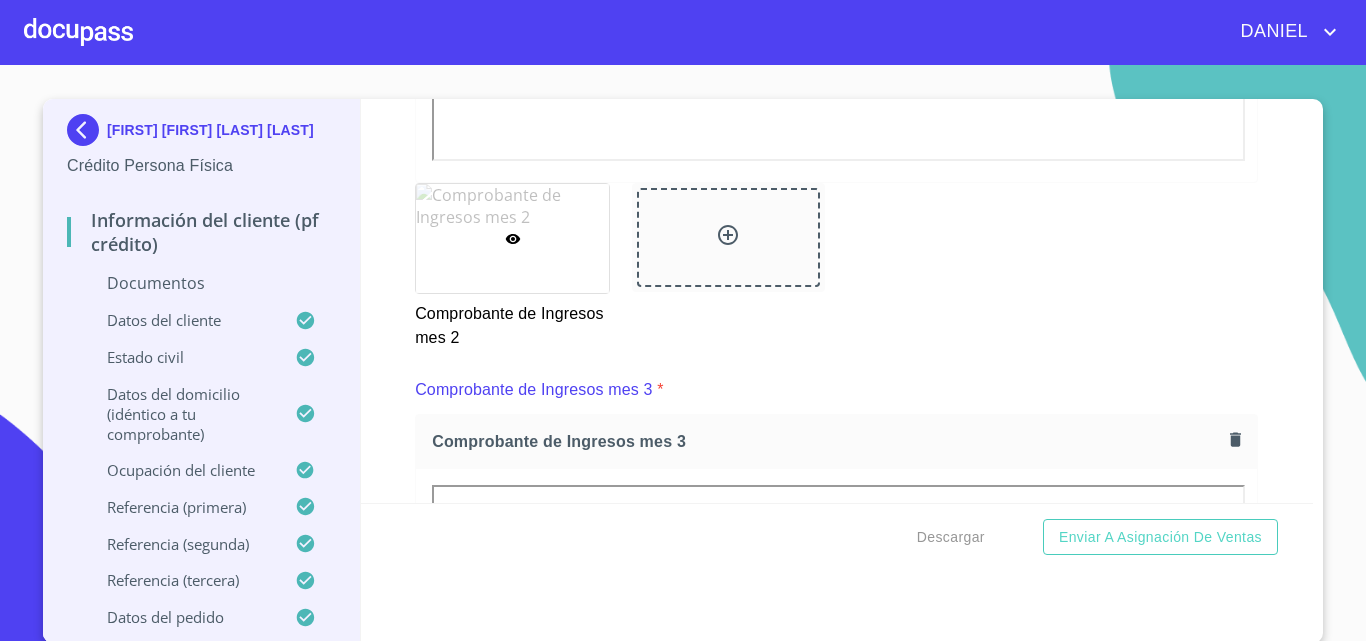 scroll, scrollTop: 2362, scrollLeft: 0, axis: vertical 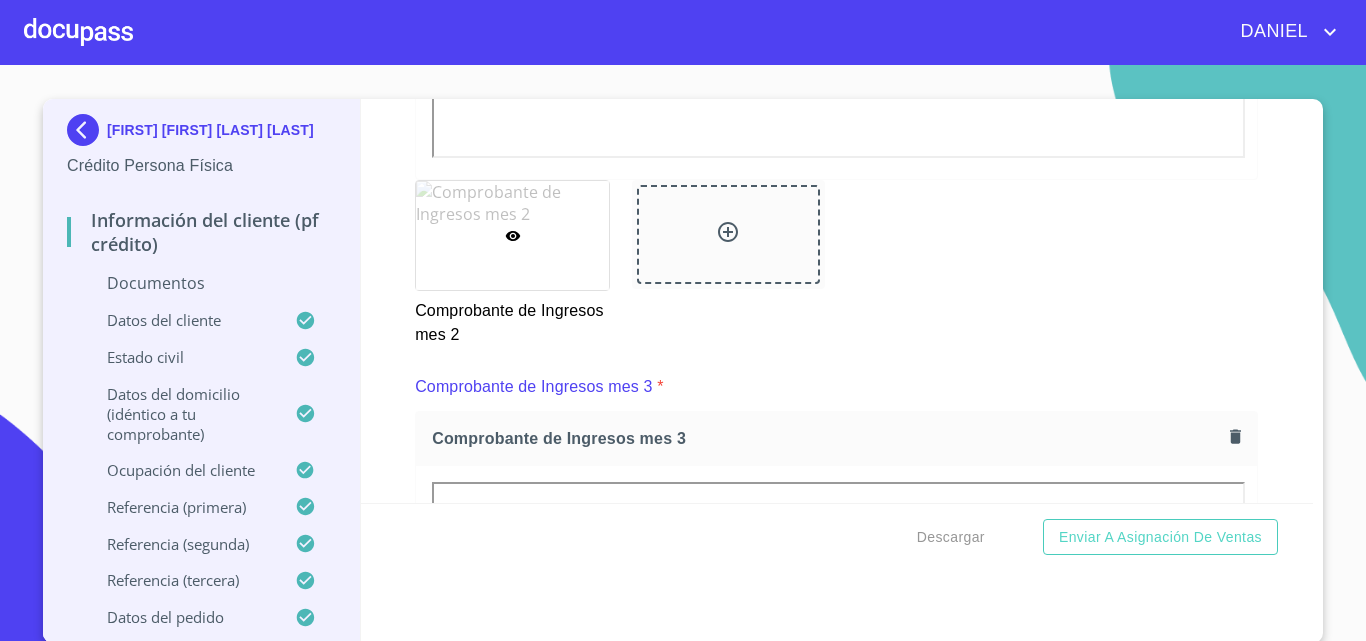 click 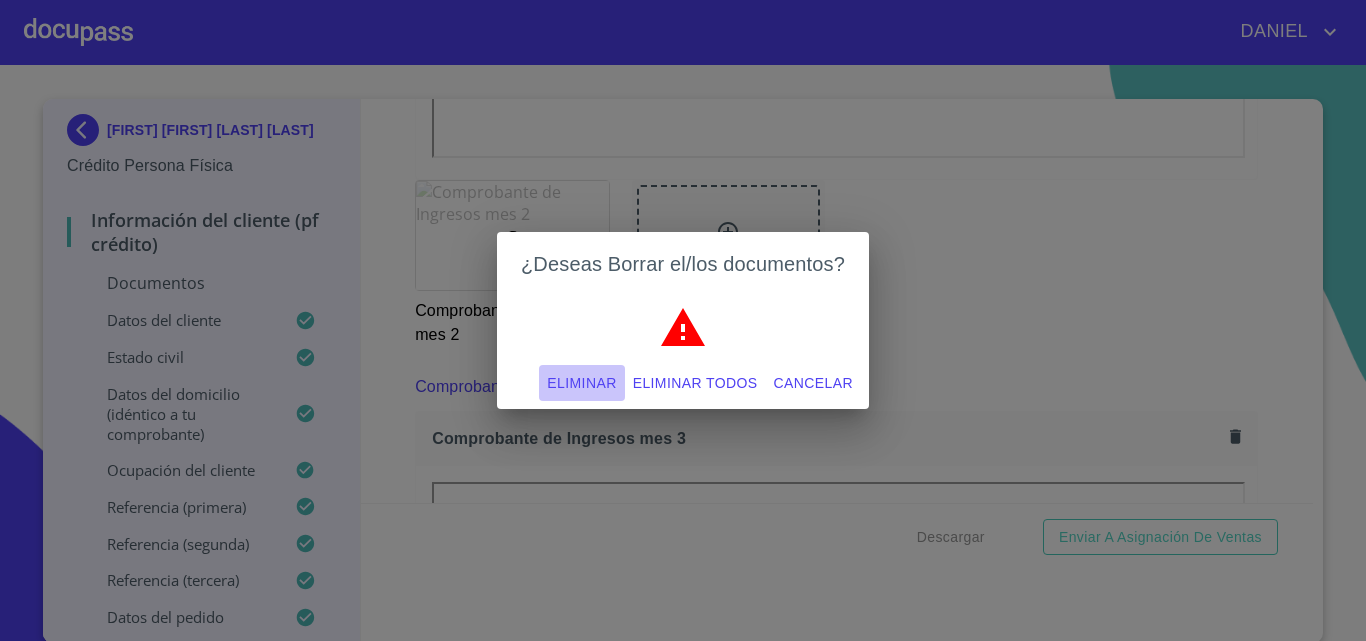 drag, startPoint x: 553, startPoint y: 382, endPoint x: 772, endPoint y: 358, distance: 220.31114 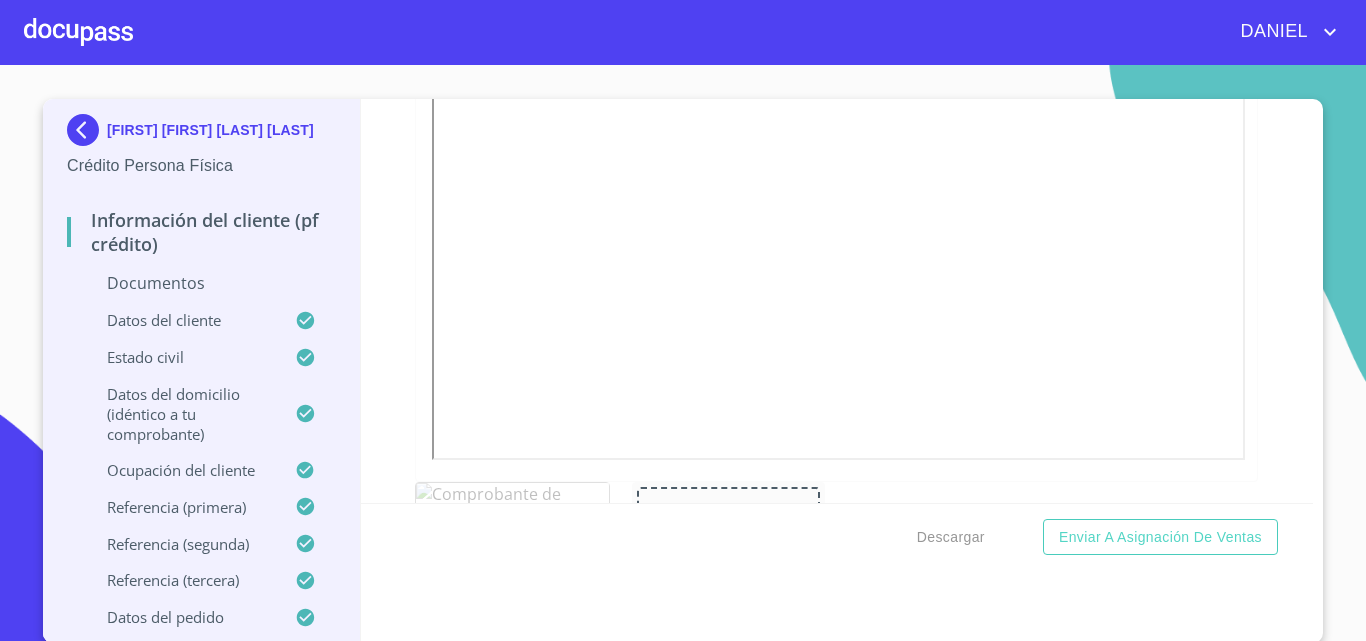 scroll, scrollTop: 2662, scrollLeft: 0, axis: vertical 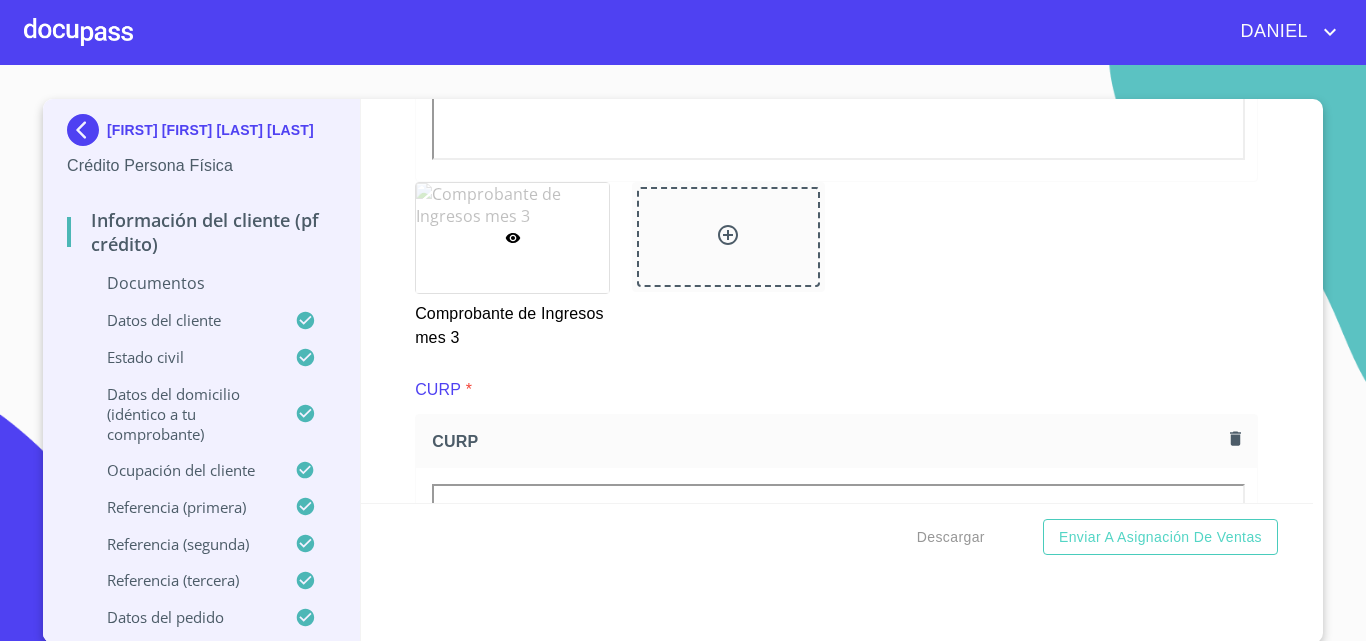 click 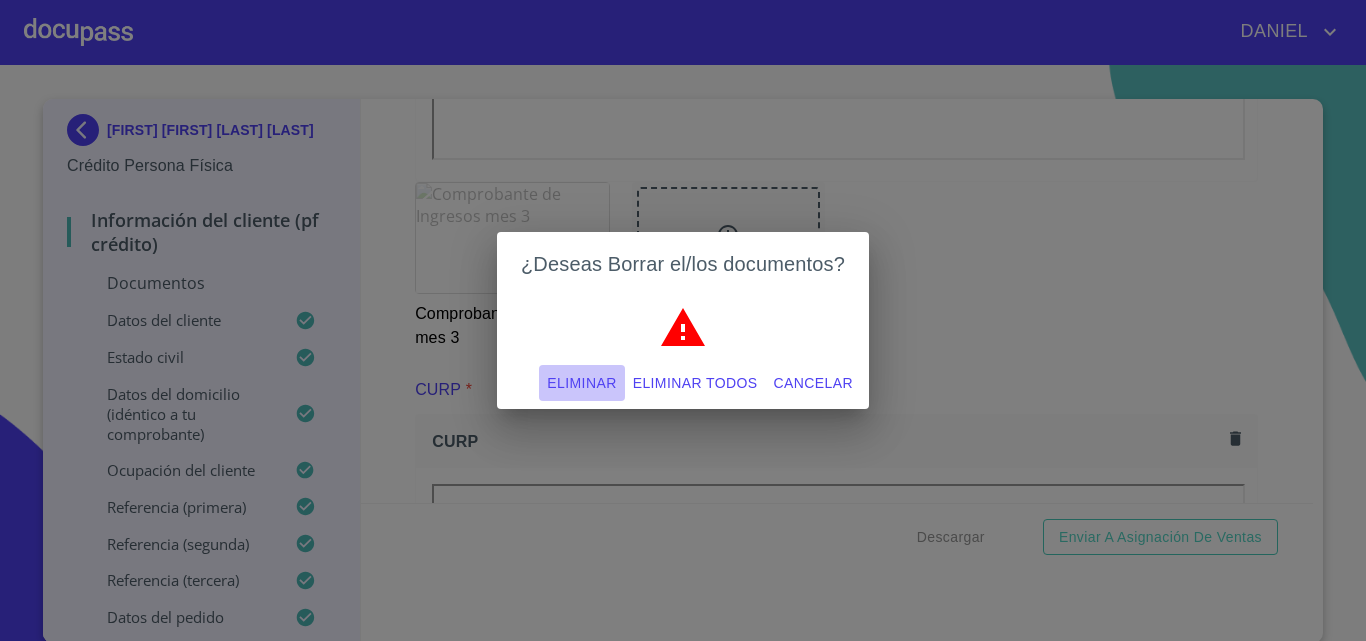 click on "Eliminar" at bounding box center [581, 383] 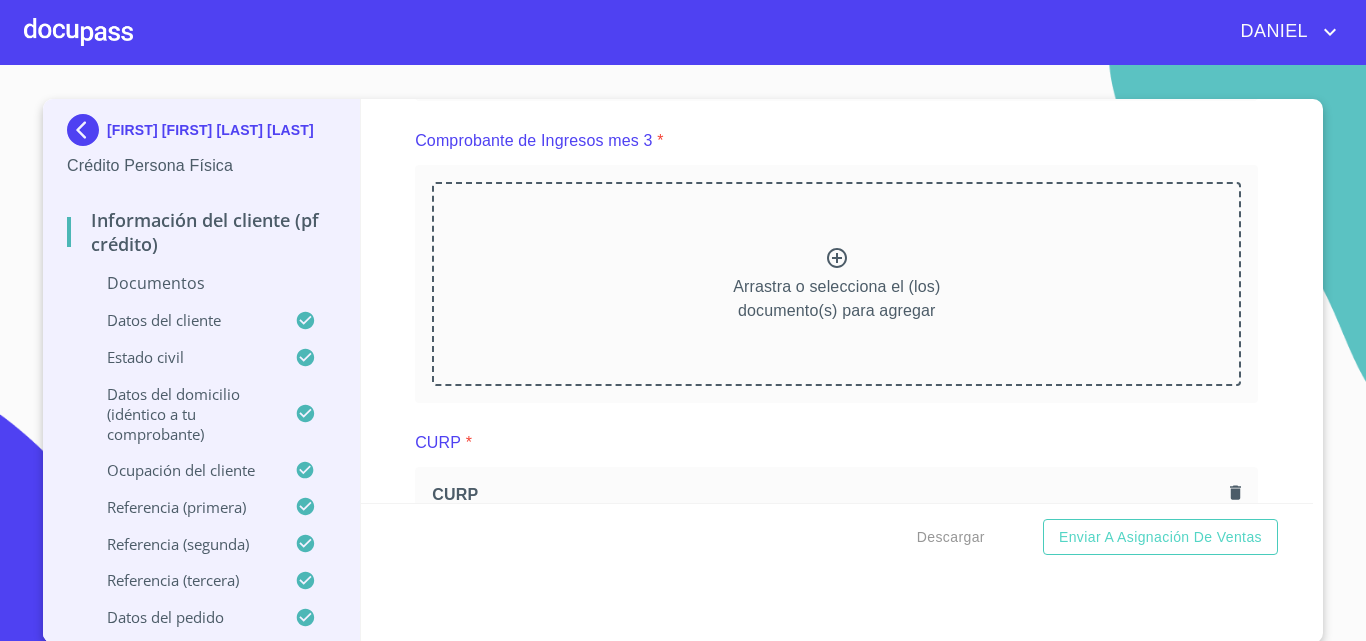 scroll, scrollTop: 1962, scrollLeft: 0, axis: vertical 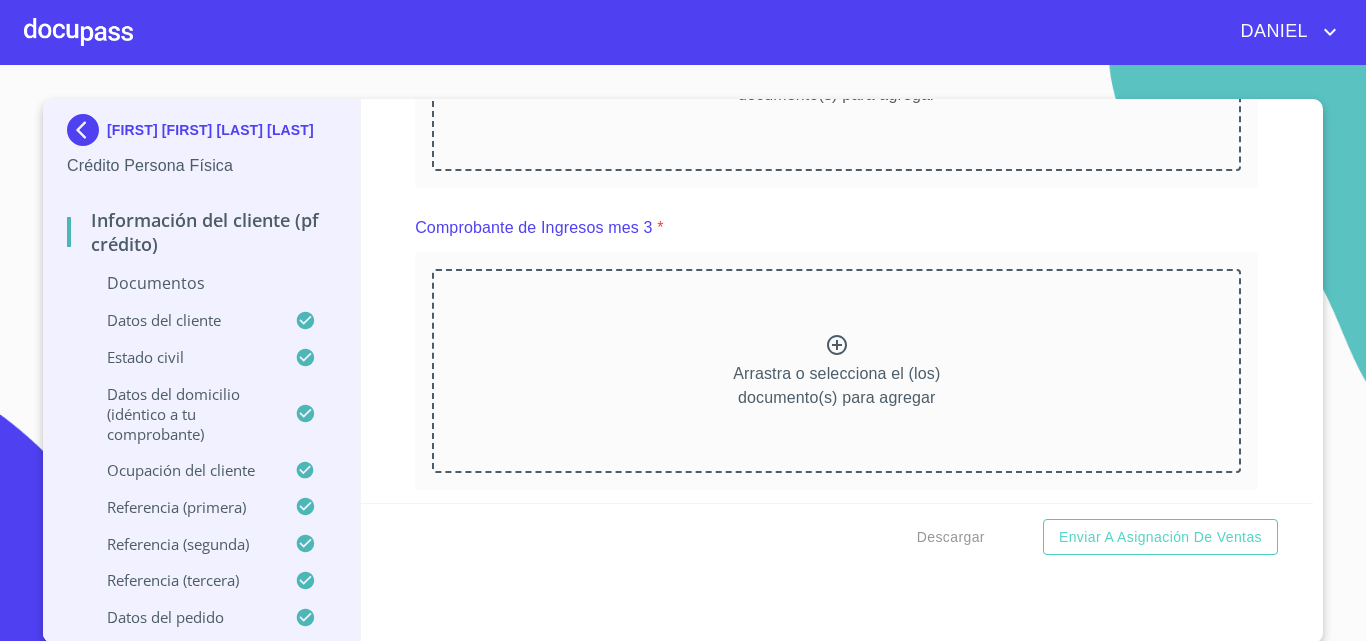 click 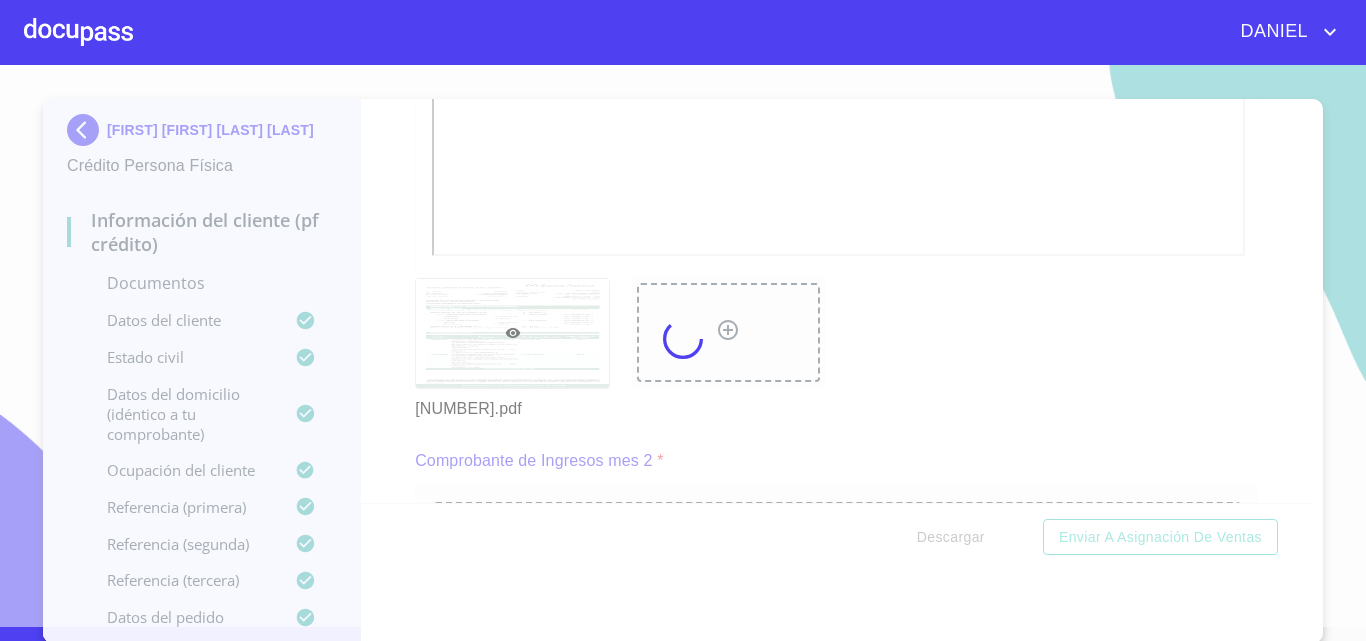 scroll, scrollTop: 16, scrollLeft: 0, axis: vertical 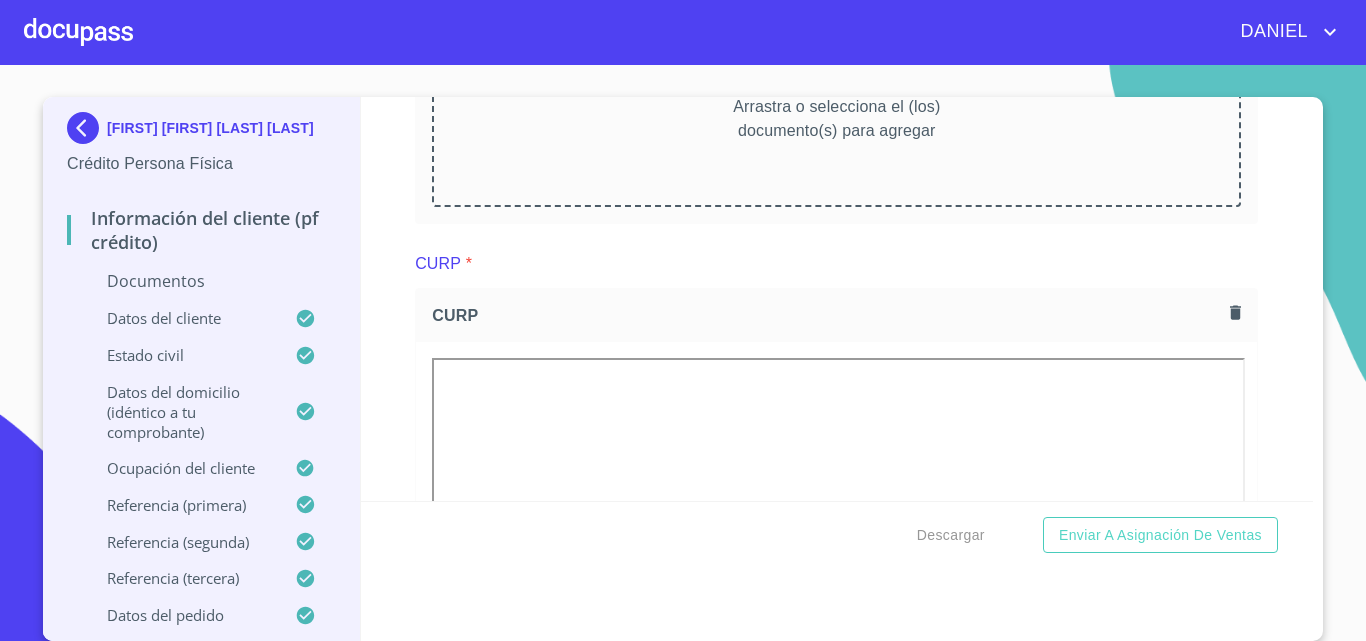 click 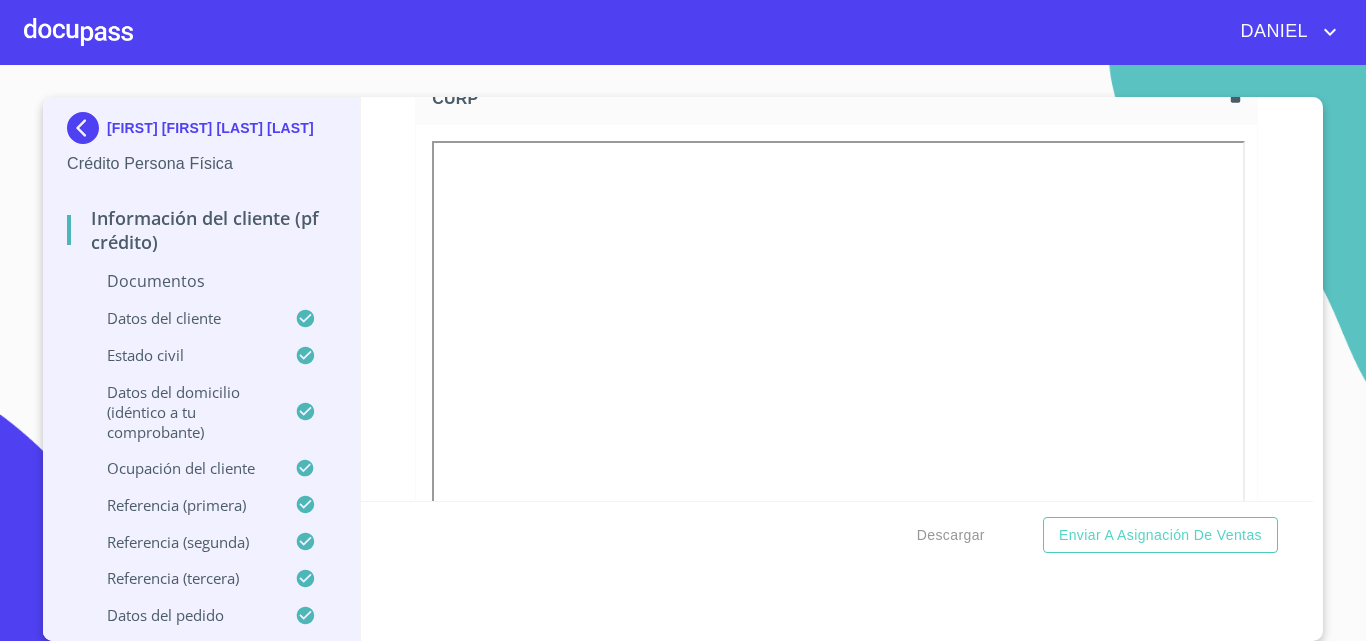 scroll, scrollTop: 3762, scrollLeft: 0, axis: vertical 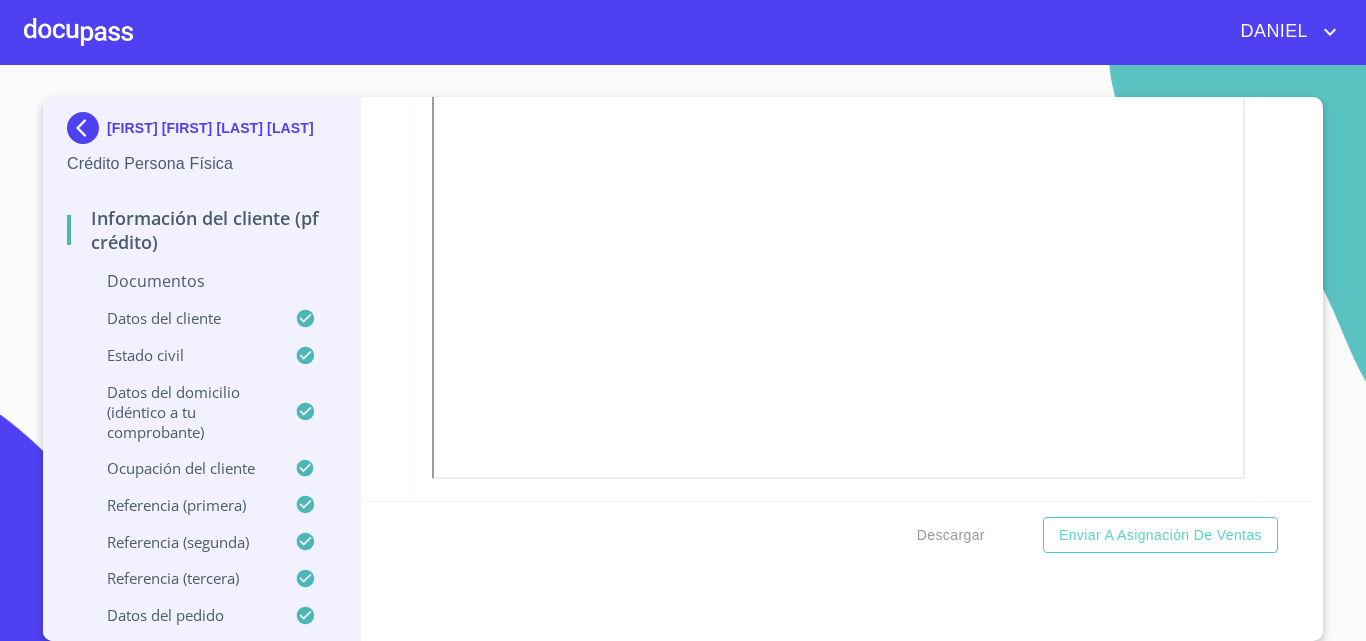 click on "Arrastra o selecciona el (los) documento(s) para agregar" at bounding box center (836, -312) 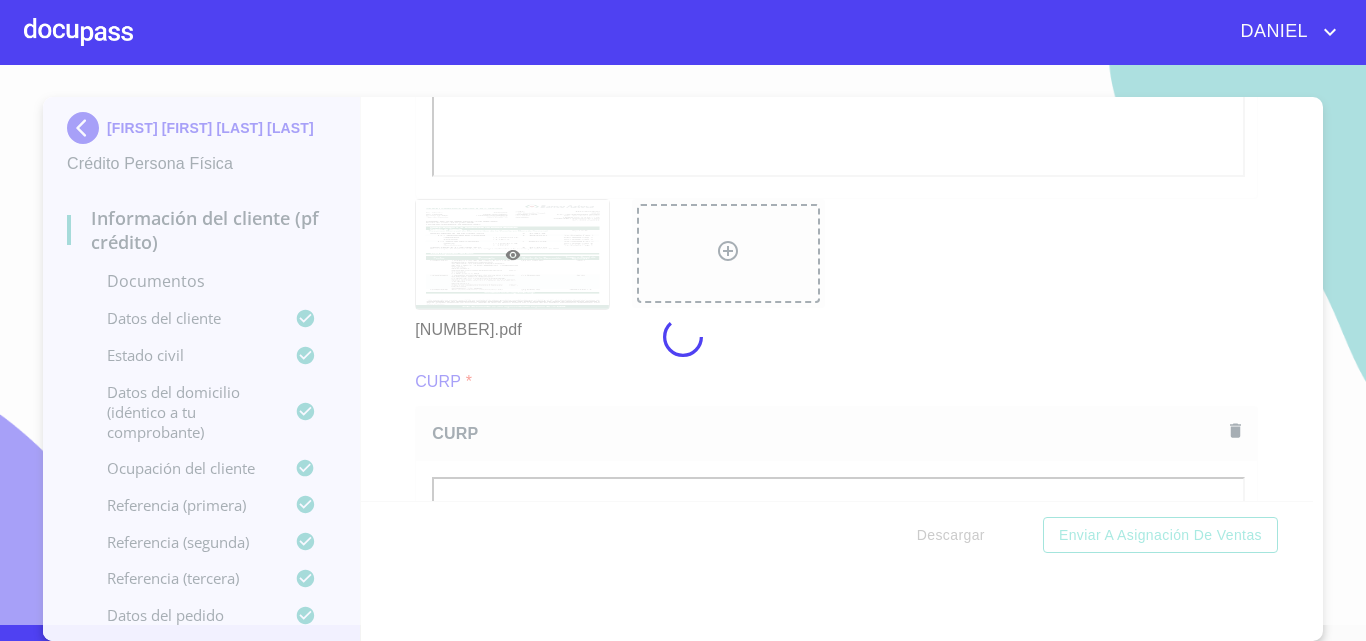 scroll, scrollTop: 14, scrollLeft: 0, axis: vertical 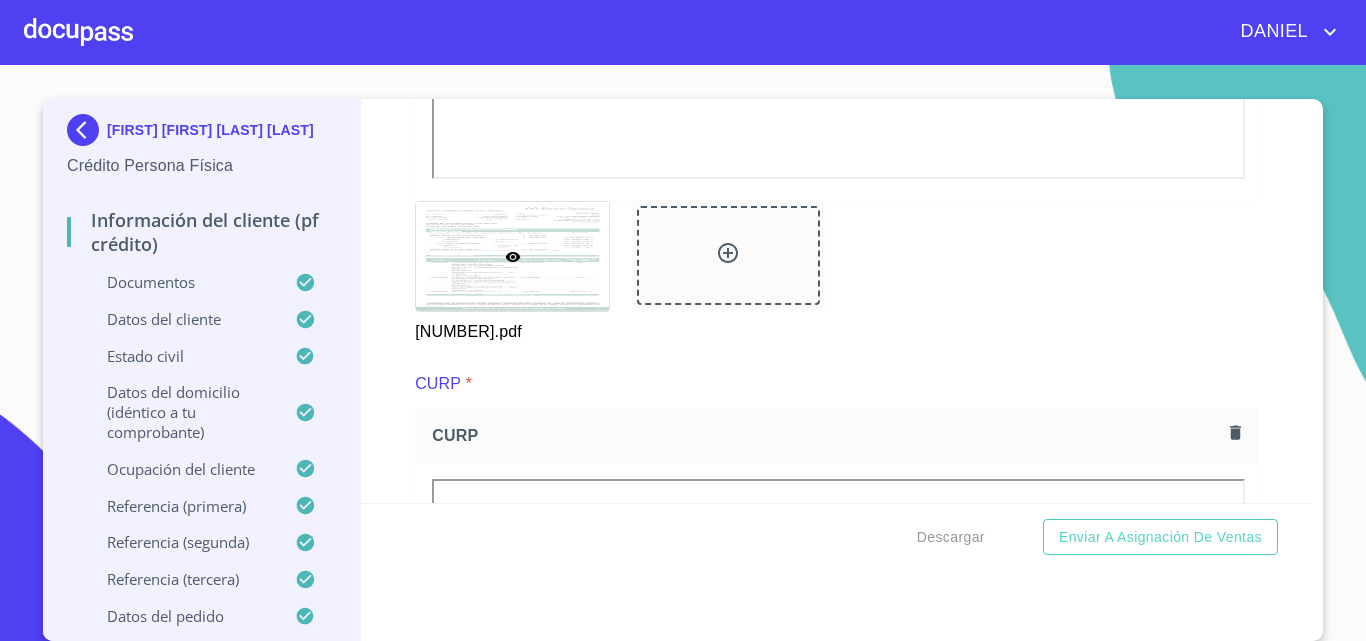 click on "Información del cliente (PF crédito)   Documentos Documento de identificación.   * INE ​ Identificación Oficial * Identificación Oficial Identificación Oficial Identificación Oficial Comprobante de Domicilio * Comprobante de Domicilio Comprobante de Domicilio Fuente de ingresos   * Independiente/Dueño de negocio/Persona Moral ​ Comprobante de Ingresos mes 1 * Comprobante de Ingresos mes 1 Comprobante de Ingresos mes 1 Comprobante de Ingresos mes 2 * Comprobante de Ingresos mes 2 Comprobante de Ingresos mes 2 Comprobante de Ingresos mes 3 * [NUMBER].pdf [NUMBER].pdf CURP * CURP CURP Constancia de situación fiscal Arrastra o selecciona el (los) documento(s) para agregar Datos del cliente Apellido Paterno   * PORADO ​ Apellido Materno   * SANABRIA ​ Primer nombre   * [FIRST] ​ Segundo Nombre [FIRST] ​ Fecha de nacimiento * [NUMBER] de [MONTH]. de [YEAR] ​ RFC   * [ALPHANUMERIC] ​ CURP   * [ALPHANUMERIC] ​ ID de Identificación [NUMBER] ​ Nacionalidad   * Mexicana ​ País de nacimiento" at bounding box center (837, 301) 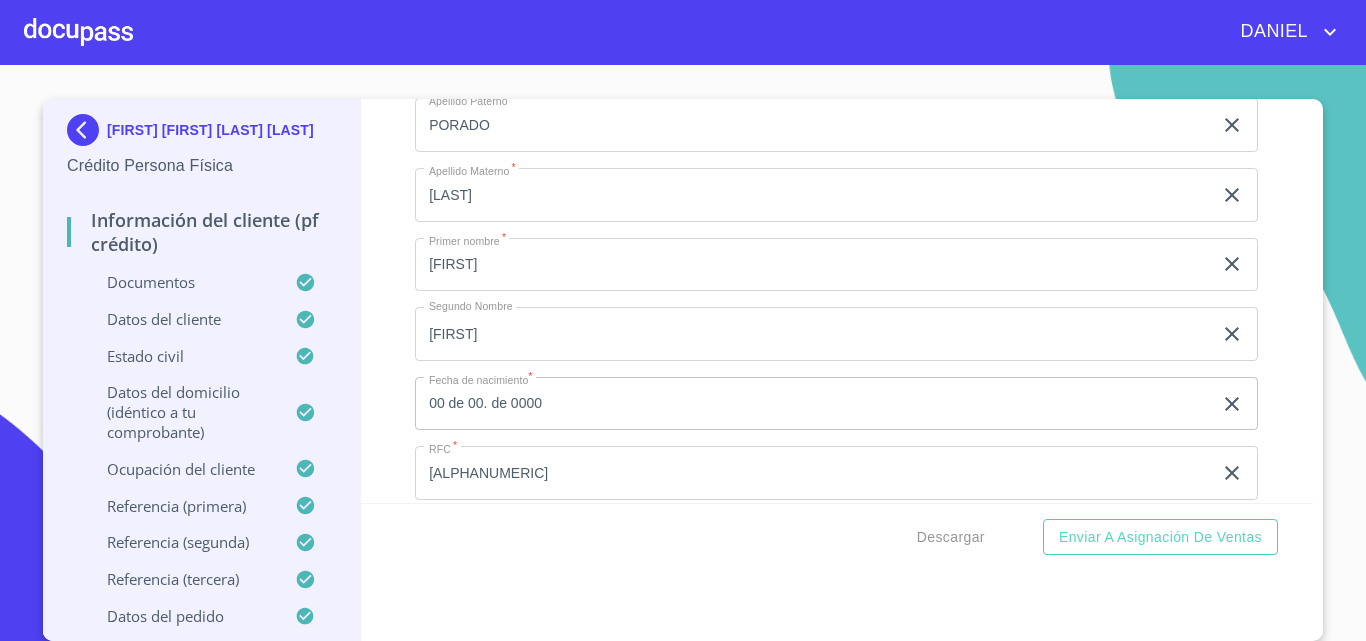 scroll, scrollTop: 5262, scrollLeft: 0, axis: vertical 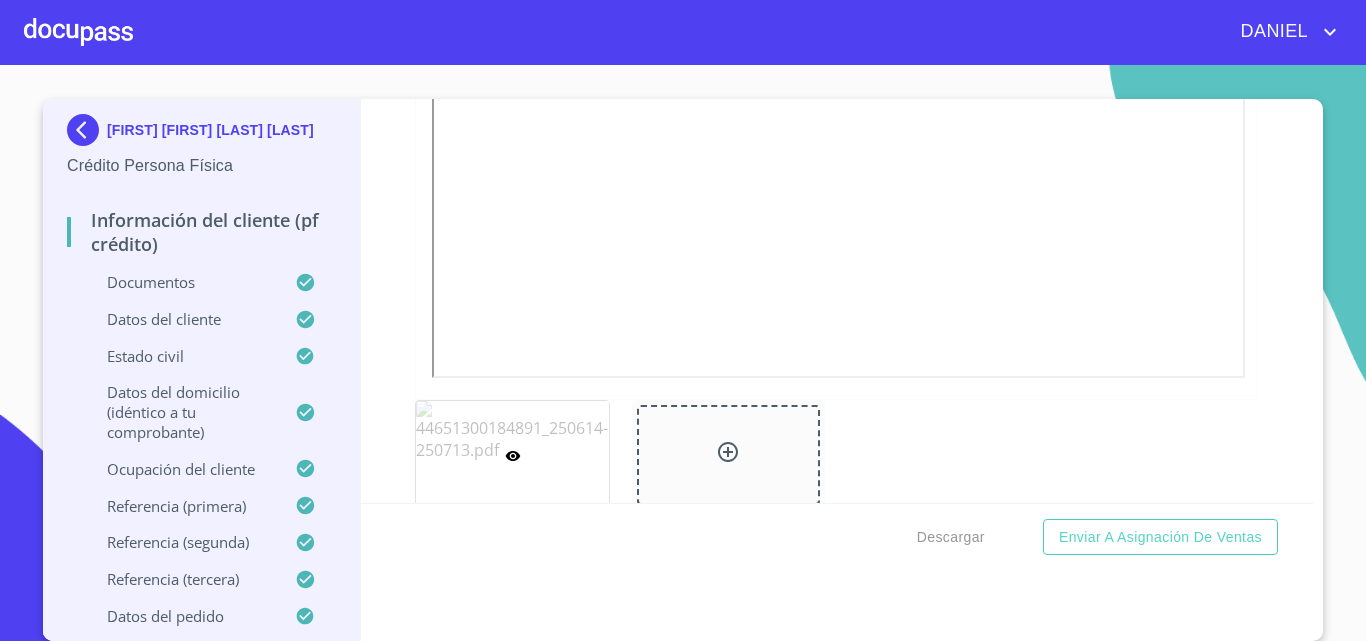 click on "Información del cliente (PF crédito)   Documentos Documento de identificación.   * INE ​ Identificación Oficial * Identificación Oficial Identificación Oficial Identificación Oficial Comprobante de Domicilio * Comprobante de Domicilio Comprobante de Domicilio Fuente de ingresos   * Independiente/Dueño de negocio/Persona Moral ​ Comprobante de Ingresos mes 1 * Comprobante de Ingresos mes 1 Comprobante de Ingresos mes 1 Comprobante de Ingresos mes 2 * Comprobante de Ingresos mes 2 Comprobante de Ingresos mes 2 Comprobante de Ingresos mes 3 * Comprobante de Ingresos mes 3 Comprobante de Ingresos mes 3 CURP * CURP CURP Constancia de situación fiscal [FILENAME] [FILENAME] Datos del cliente Apellido Paterno   * PORADO ​ Apellido Materno   * SANABRIA ​ Primer nombre   * ANDREA ​ Segundo Nombre ALEJANDRA ​ Fecha de nacimiento * [DATE] ​ RFC   * [RFC] ​ CURP   * [CURP] ​ ID de Identificación [ID]" at bounding box center (837, 301) 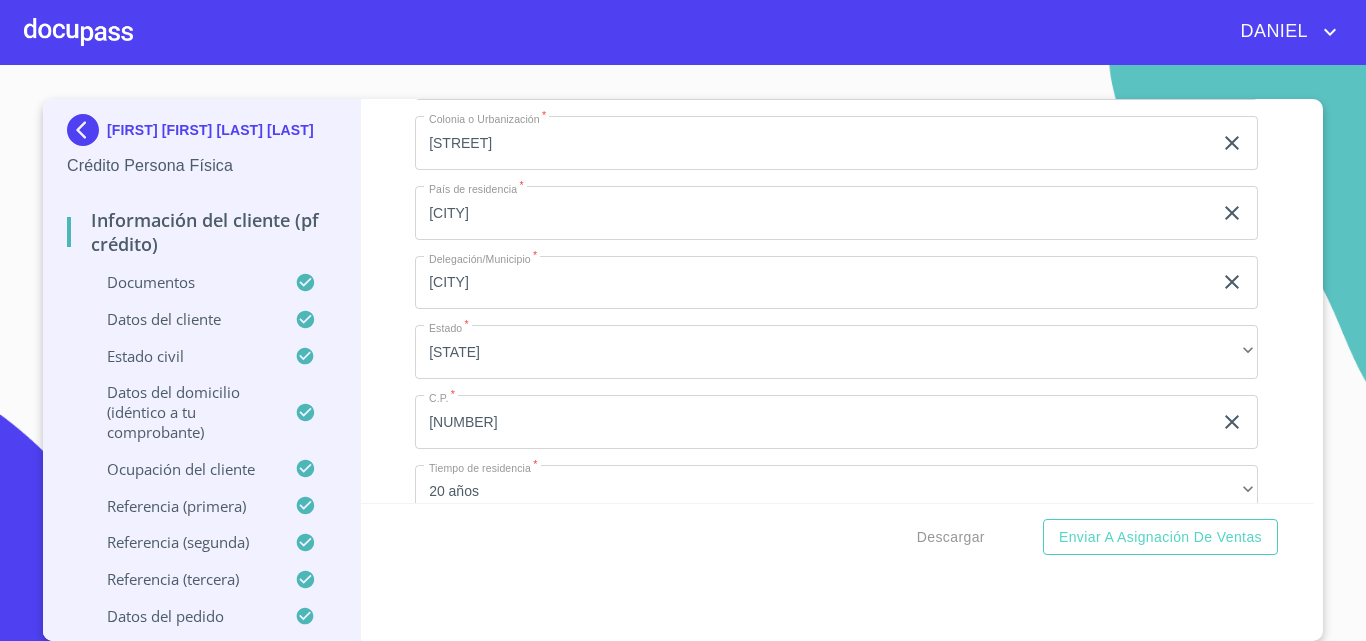 scroll, scrollTop: 7462, scrollLeft: 0, axis: vertical 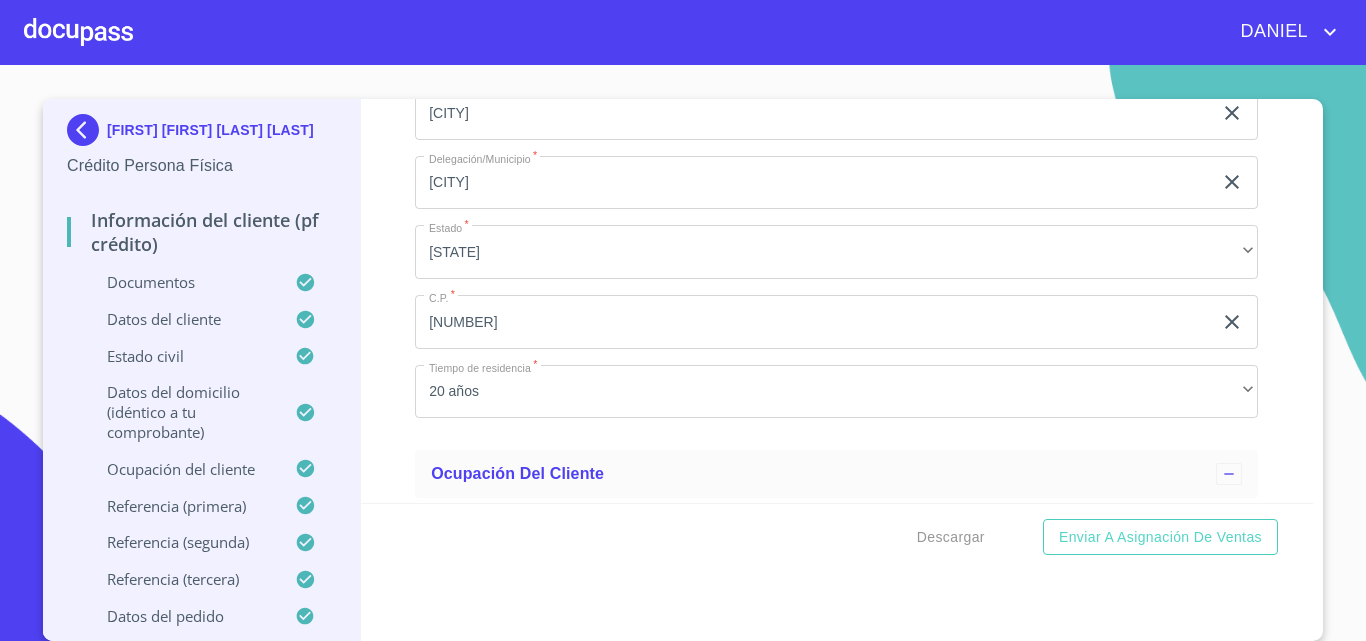 click on "[STREET] y [STREET]" at bounding box center (813, -235) 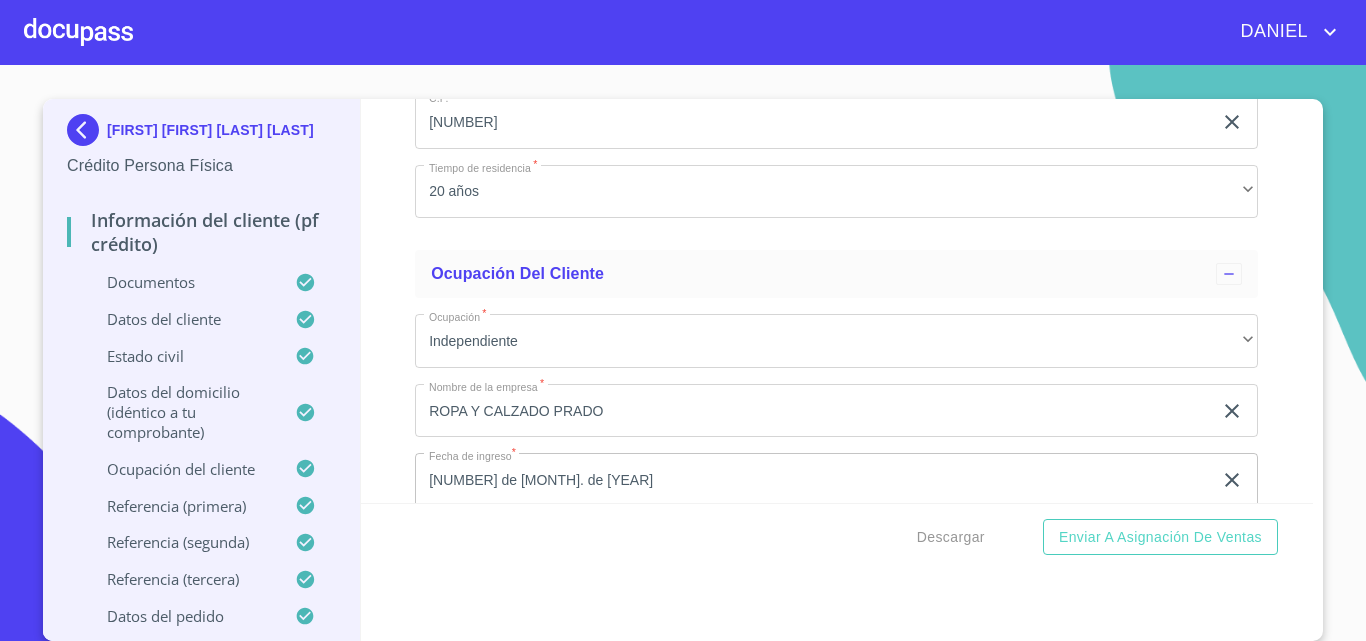 scroll, scrollTop: 7762, scrollLeft: 0, axis: vertical 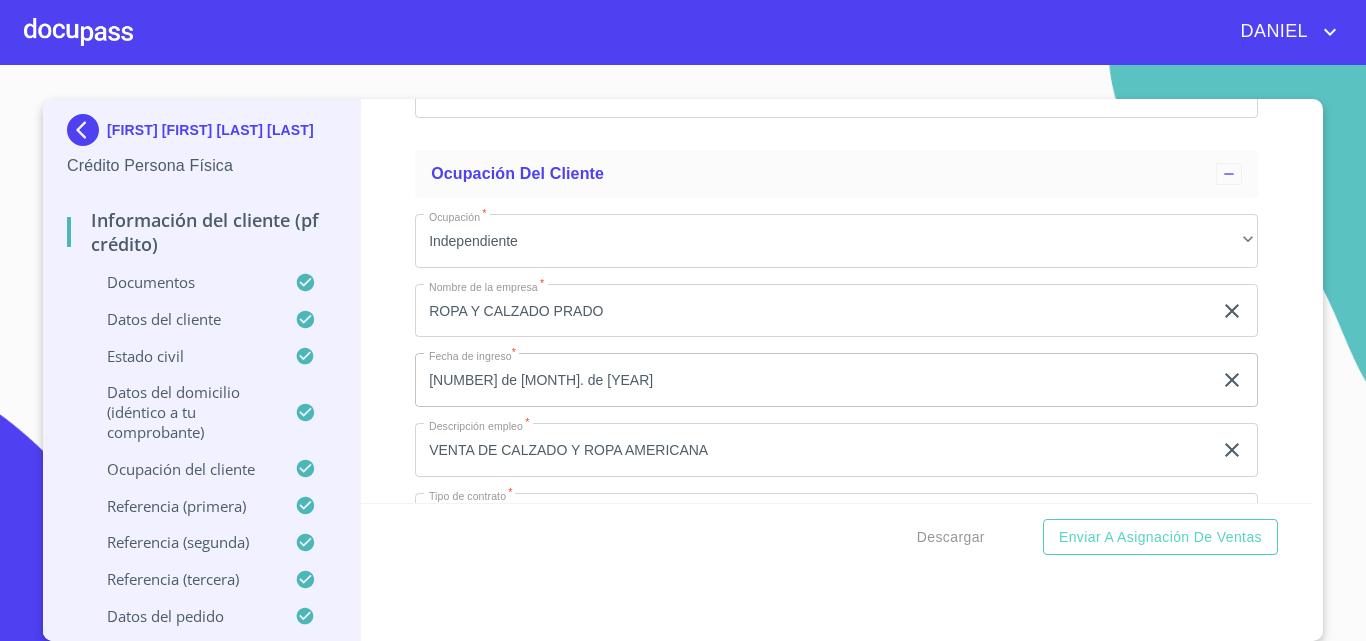 type on "[STREET] y [STREET]" 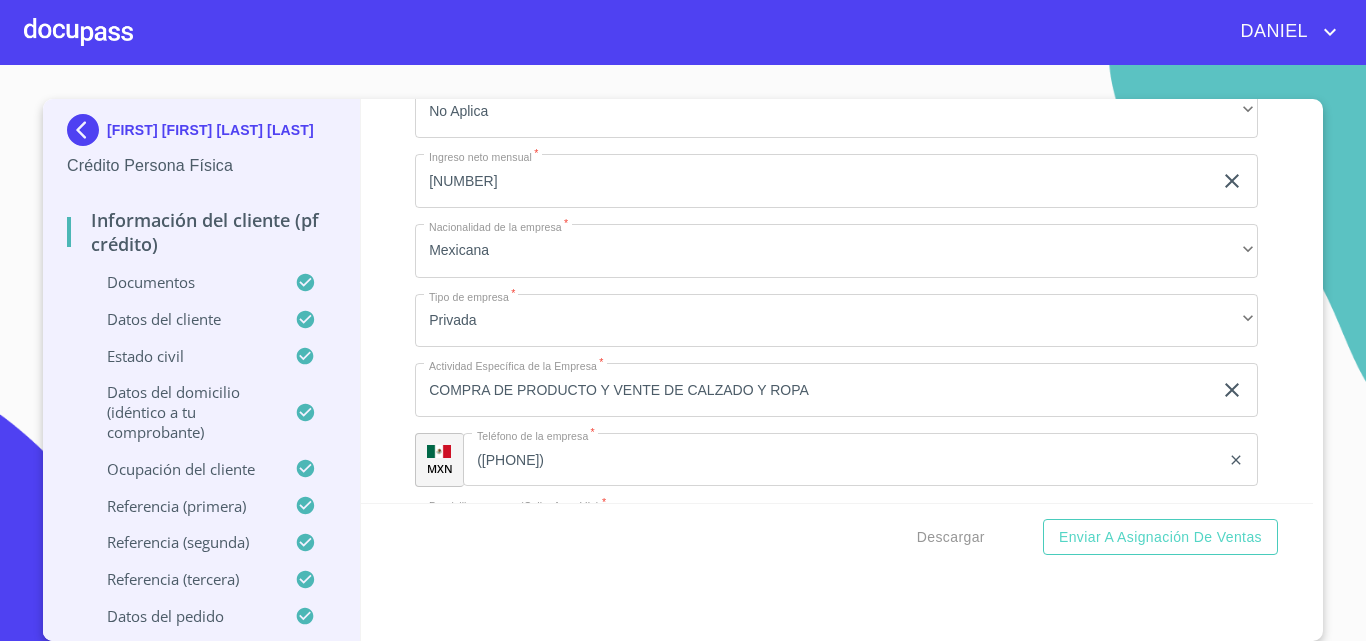 scroll, scrollTop: 8262, scrollLeft: 0, axis: vertical 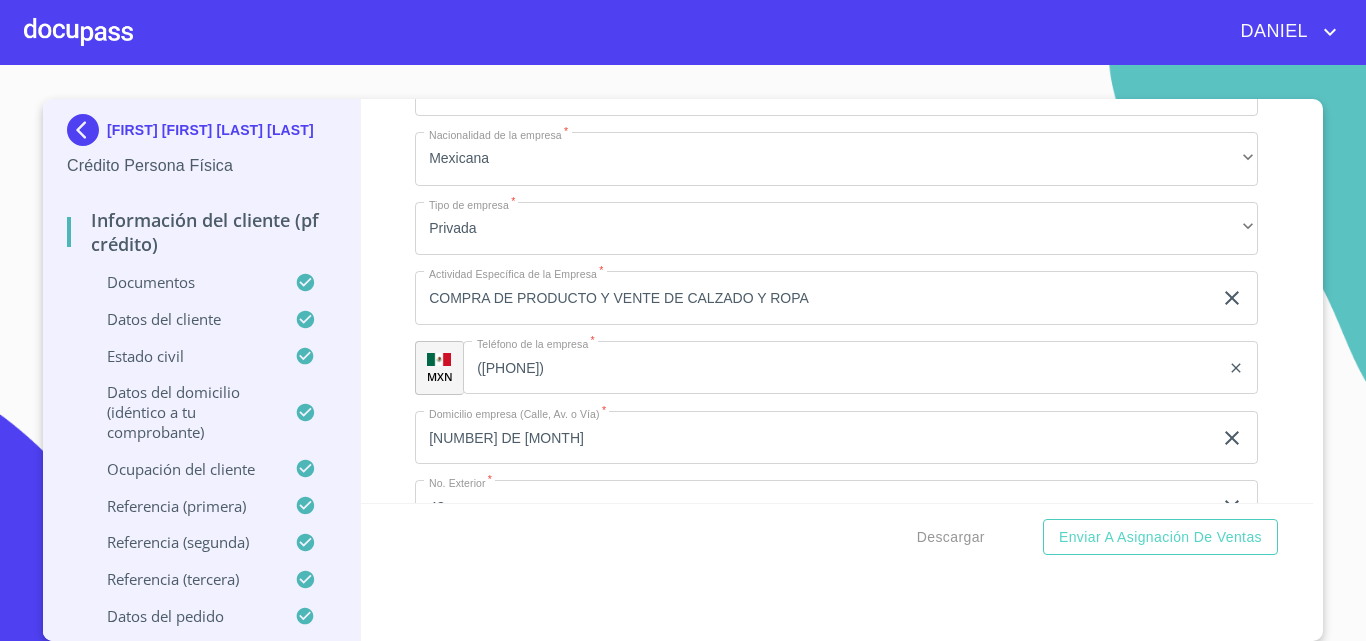type on "[LAST] [LAST]" 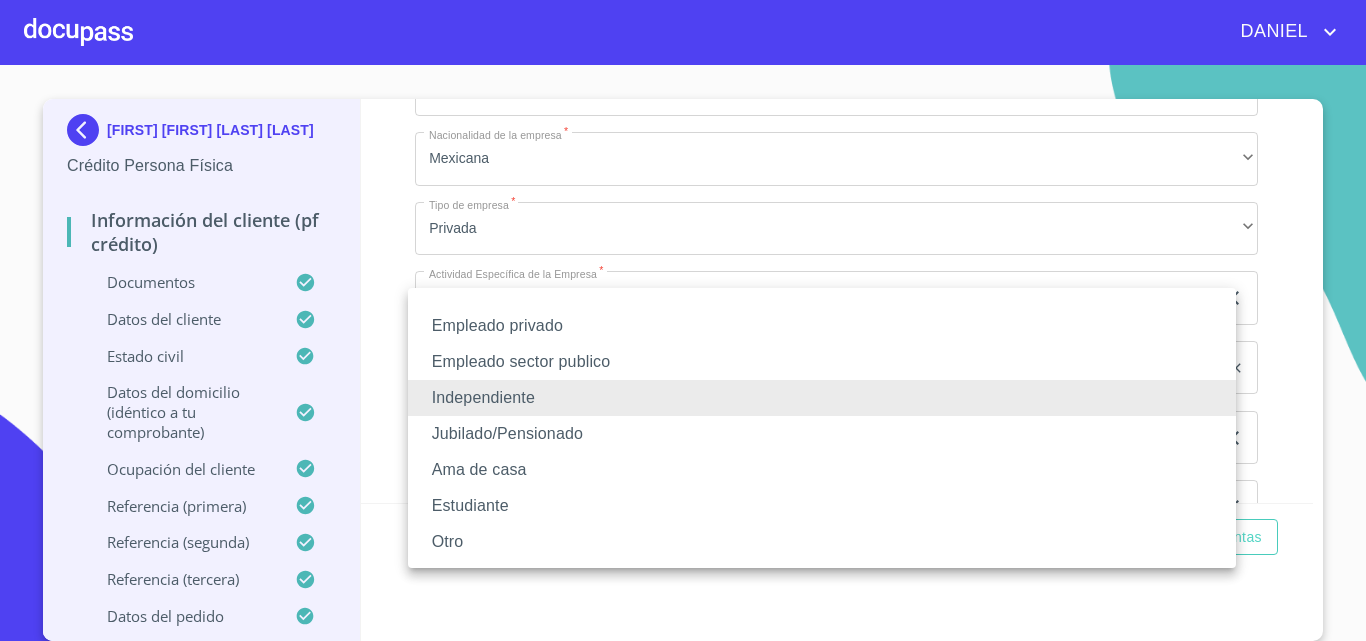 click on "Independiente" at bounding box center [822, 398] 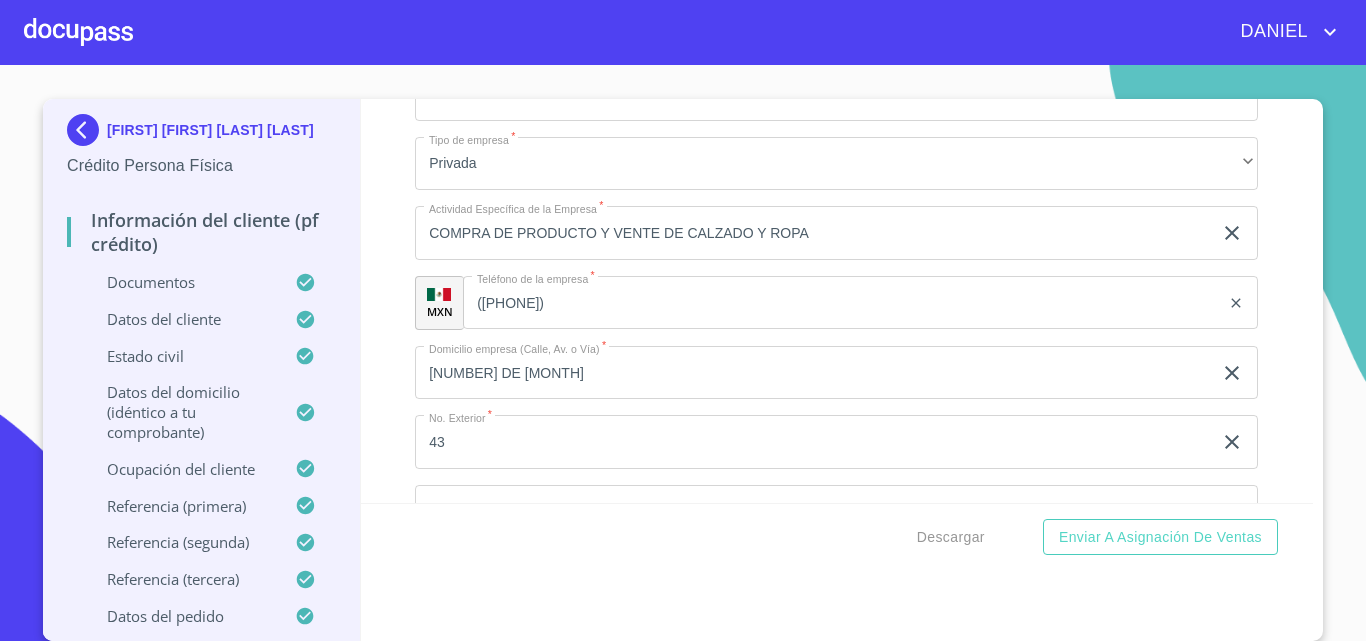 scroll, scrollTop: 8362, scrollLeft: 0, axis: vertical 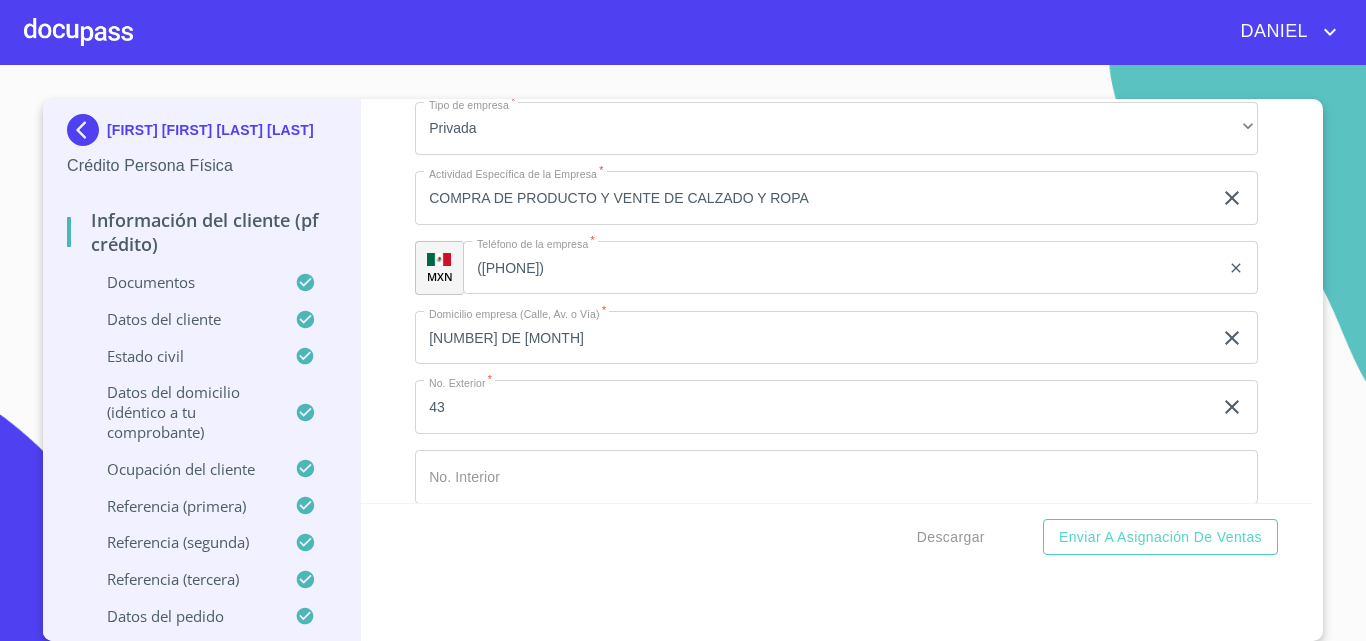 click on "ROPA Y CALZADO PRADO" at bounding box center [813, -289] 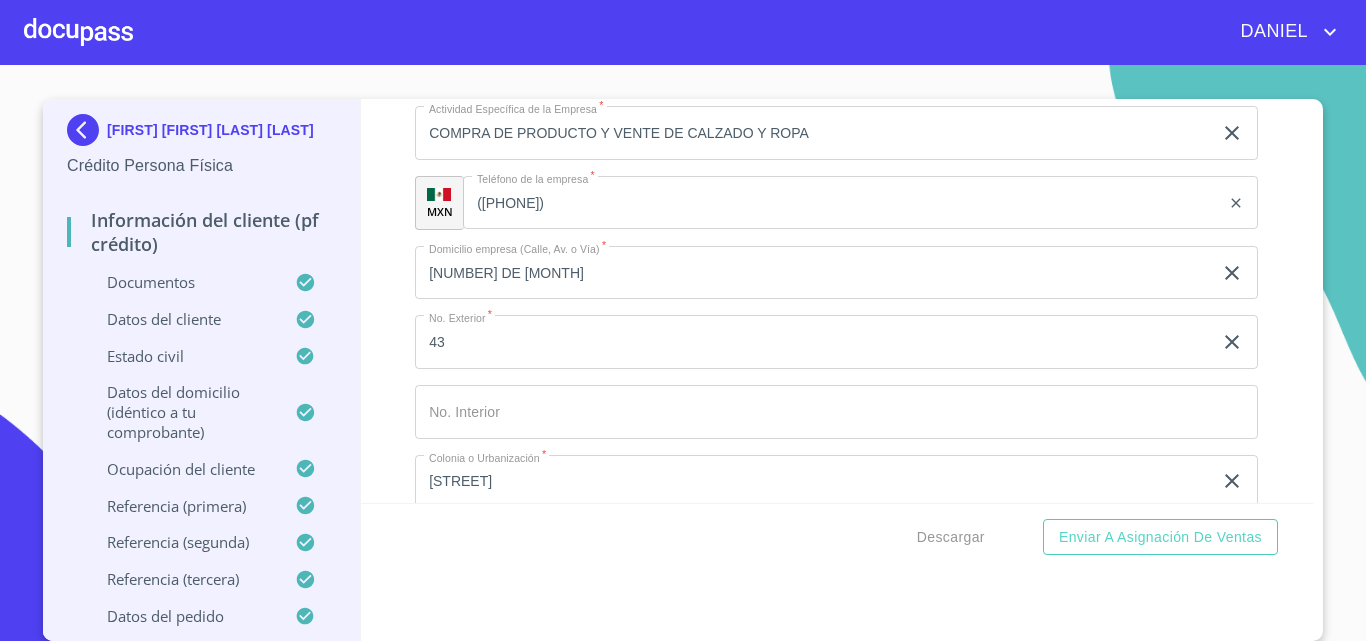 scroll, scrollTop: 8462, scrollLeft: 0, axis: vertical 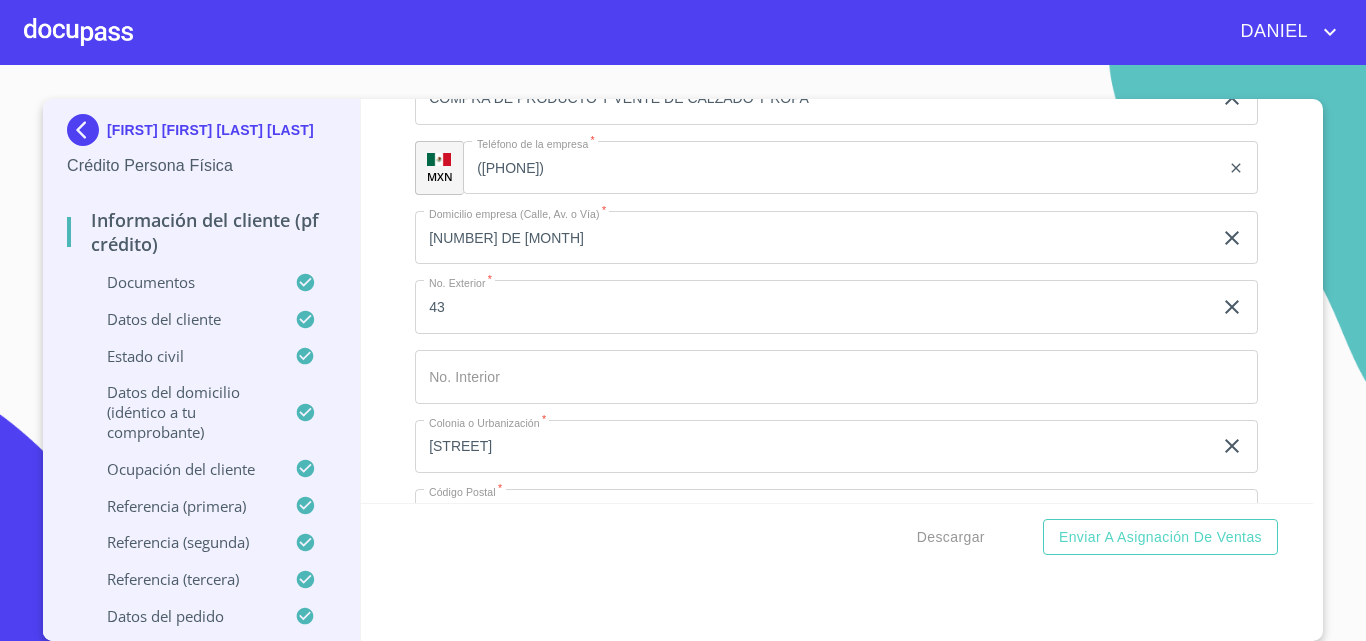 type on "BOUTIQUE DE ROPA Y CALZADO PRADO" 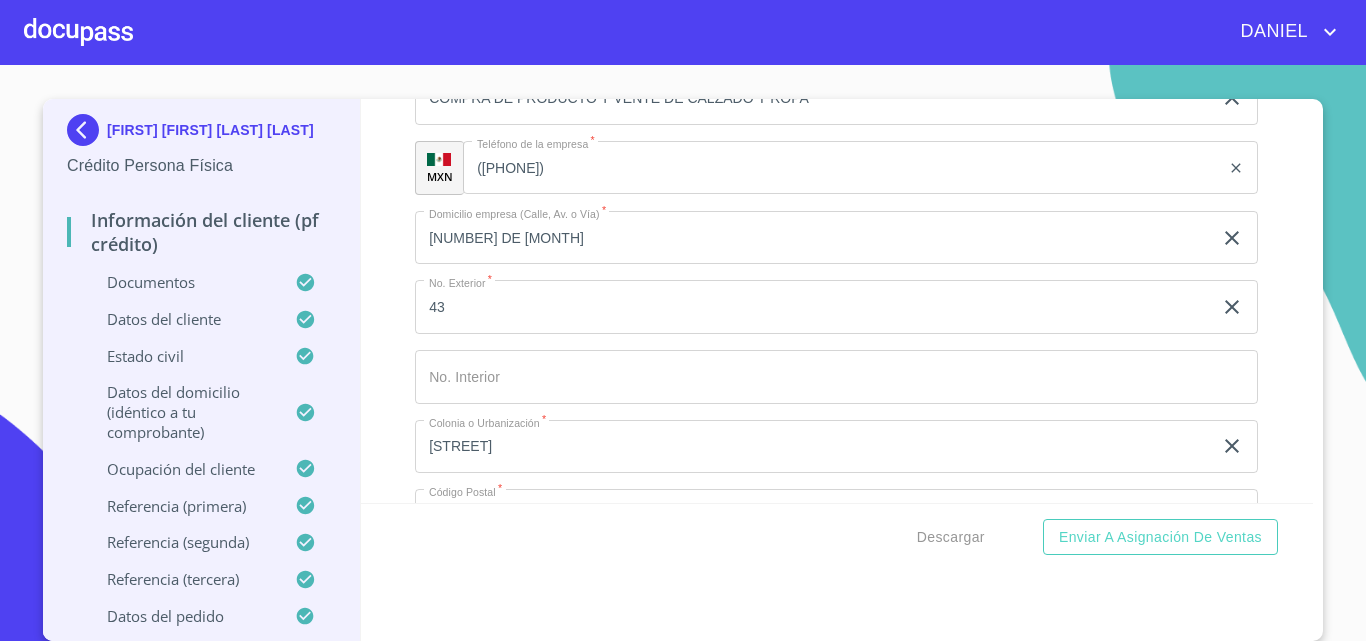 scroll, scrollTop: 8562, scrollLeft: 0, axis: vertical 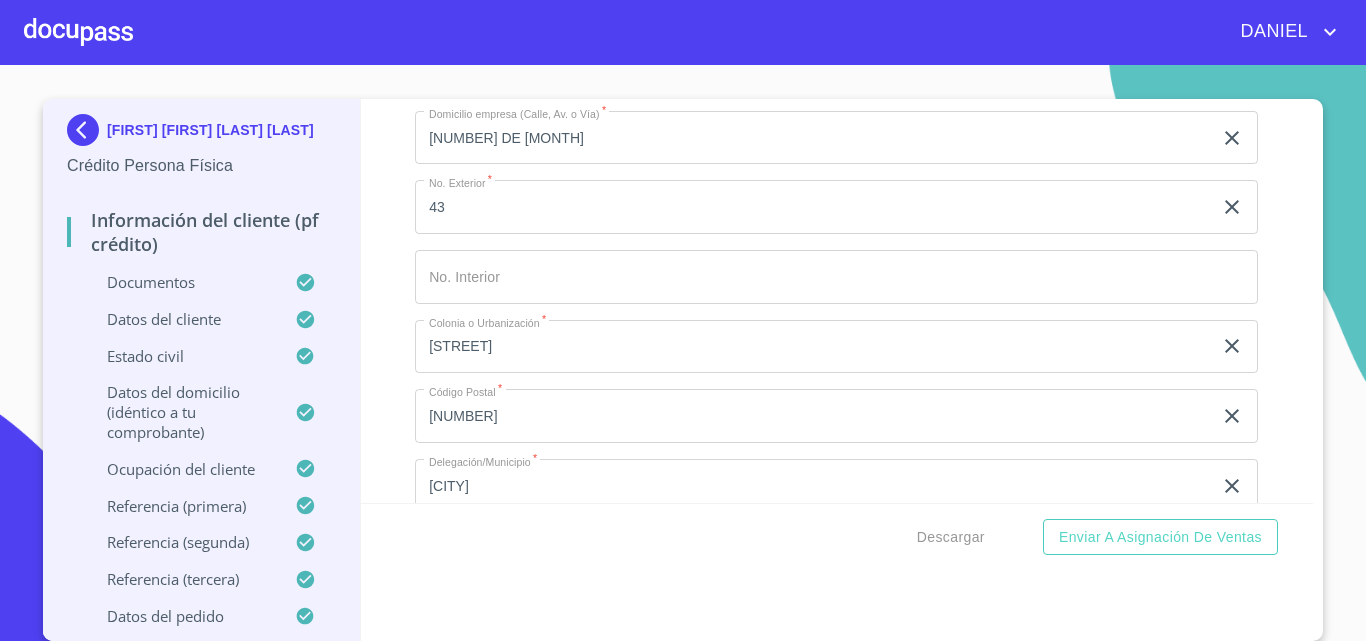 type on "VENTA DE CALZADO AL POR MAYOR Y ROPA AMERICANA" 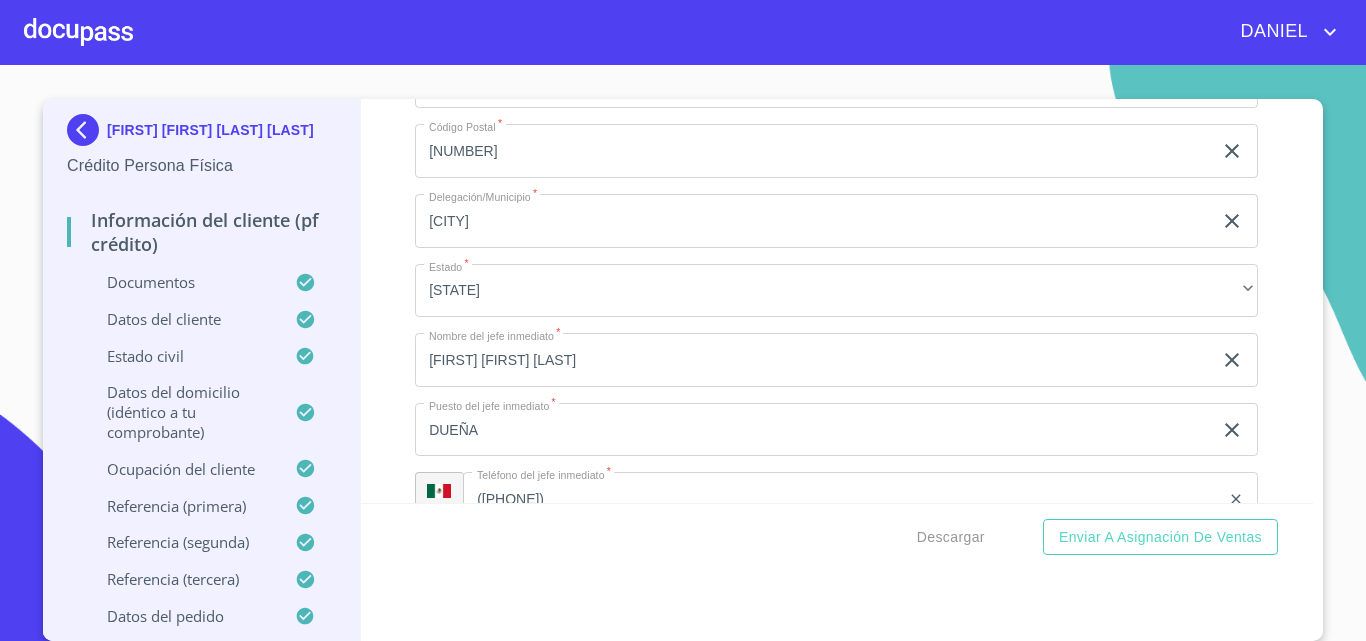 scroll, scrollTop: 8862, scrollLeft: 0, axis: vertical 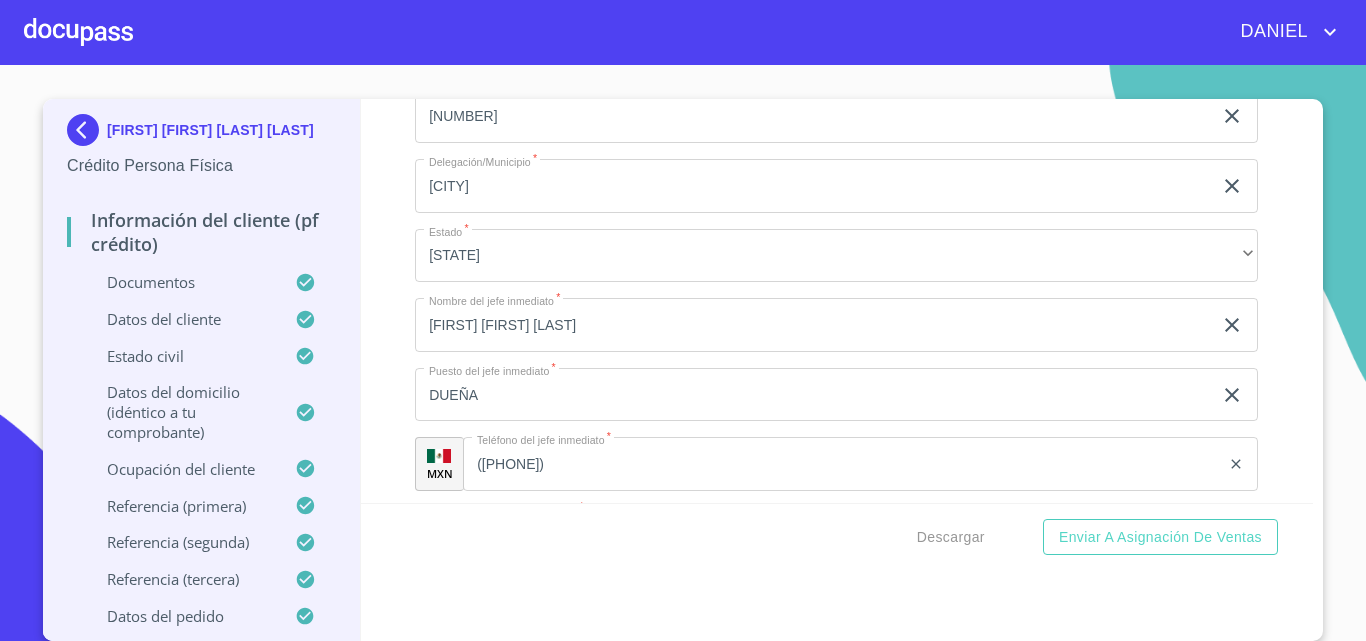 drag, startPoint x: 1205, startPoint y: 269, endPoint x: 585, endPoint y: 206, distance: 623.19257 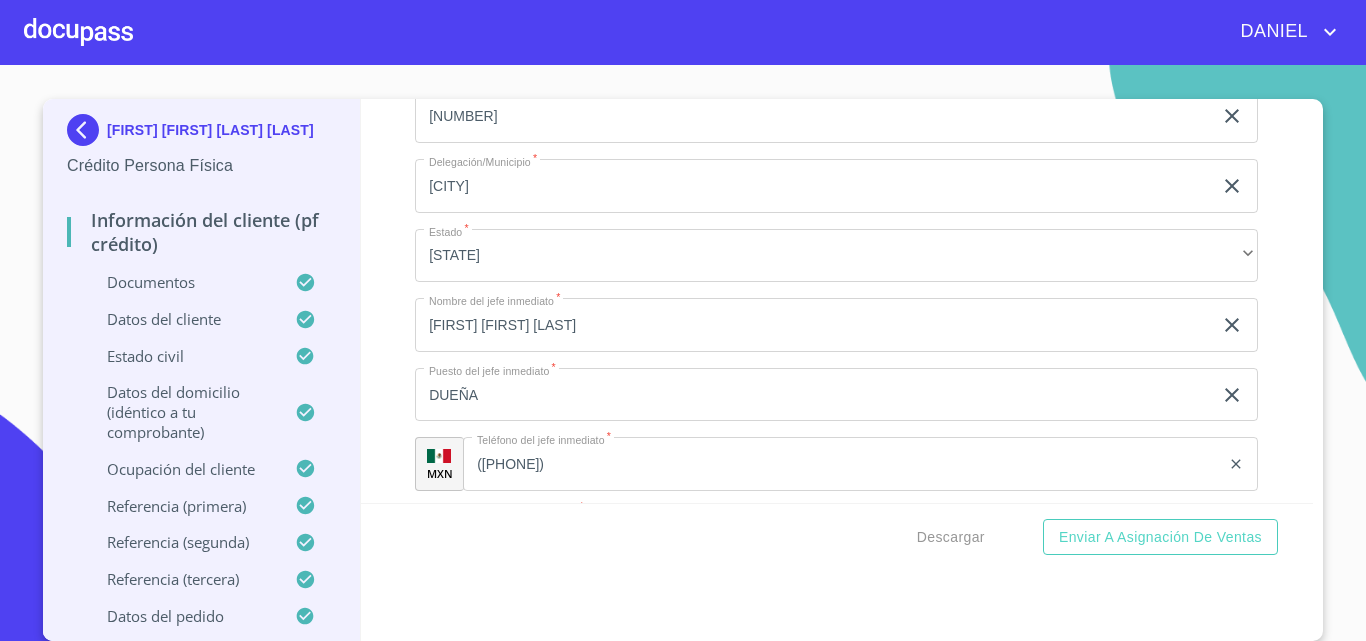 click 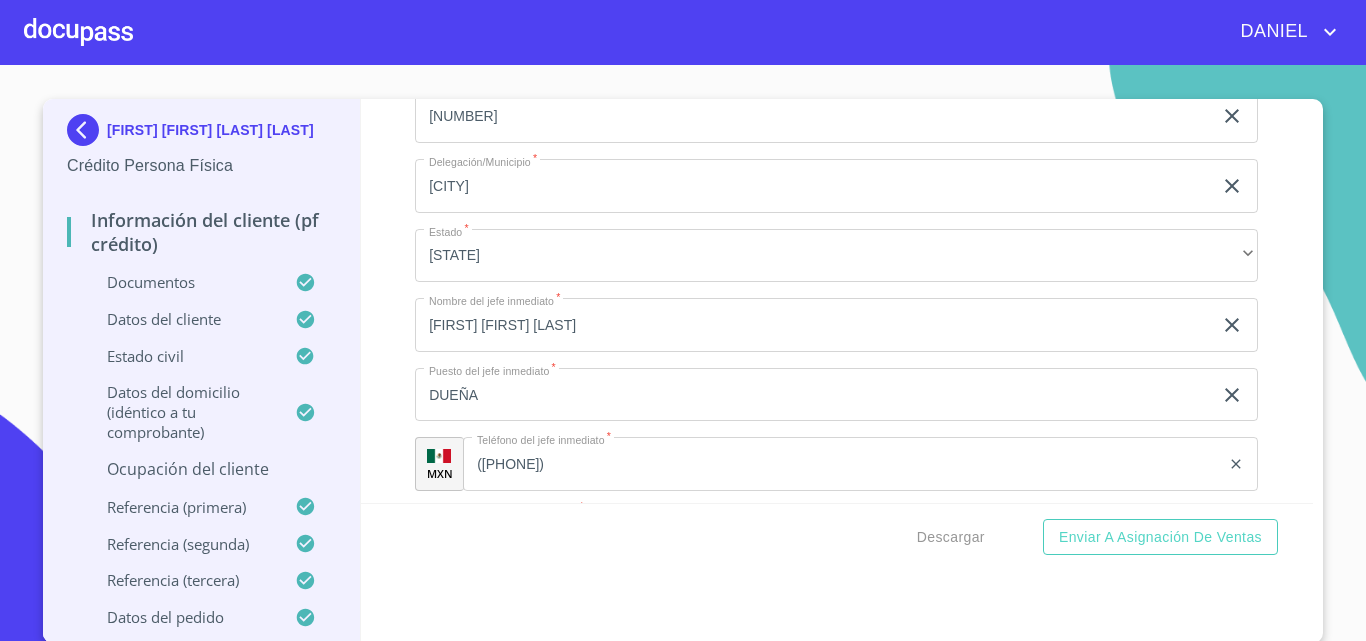 click on "Documento de identificación.   *" at bounding box center (813, -2909) 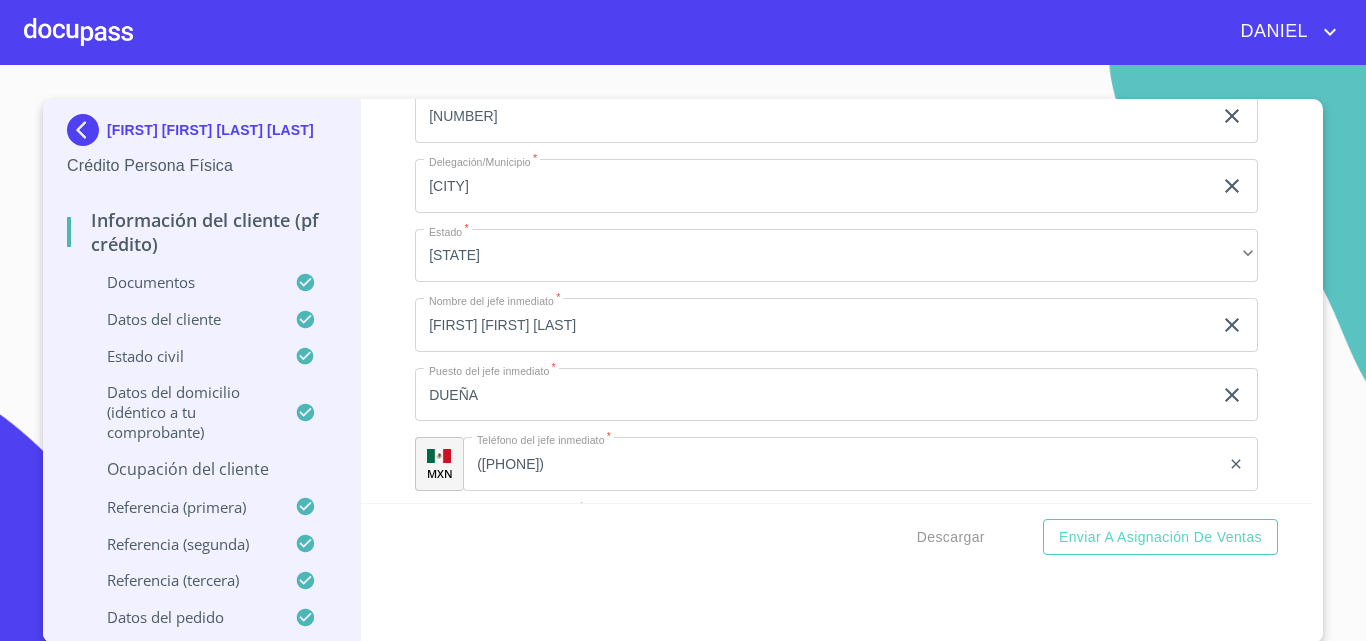 type on "O" 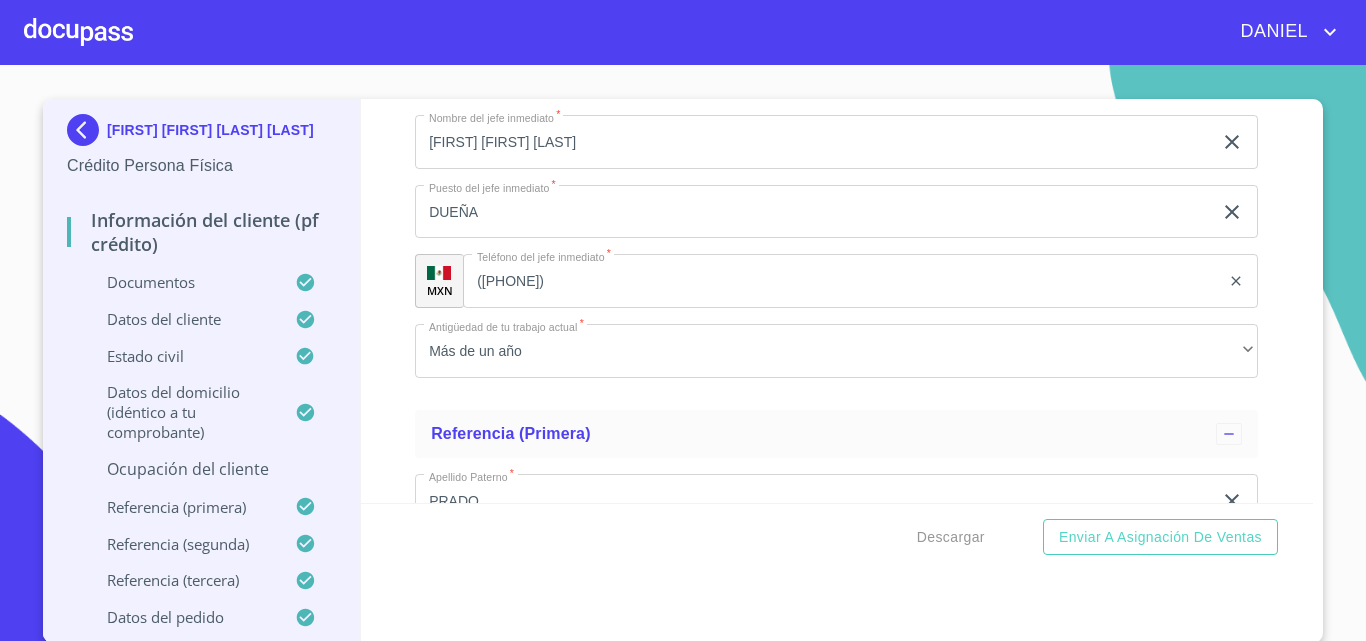 scroll, scrollTop: 9062, scrollLeft: 0, axis: vertical 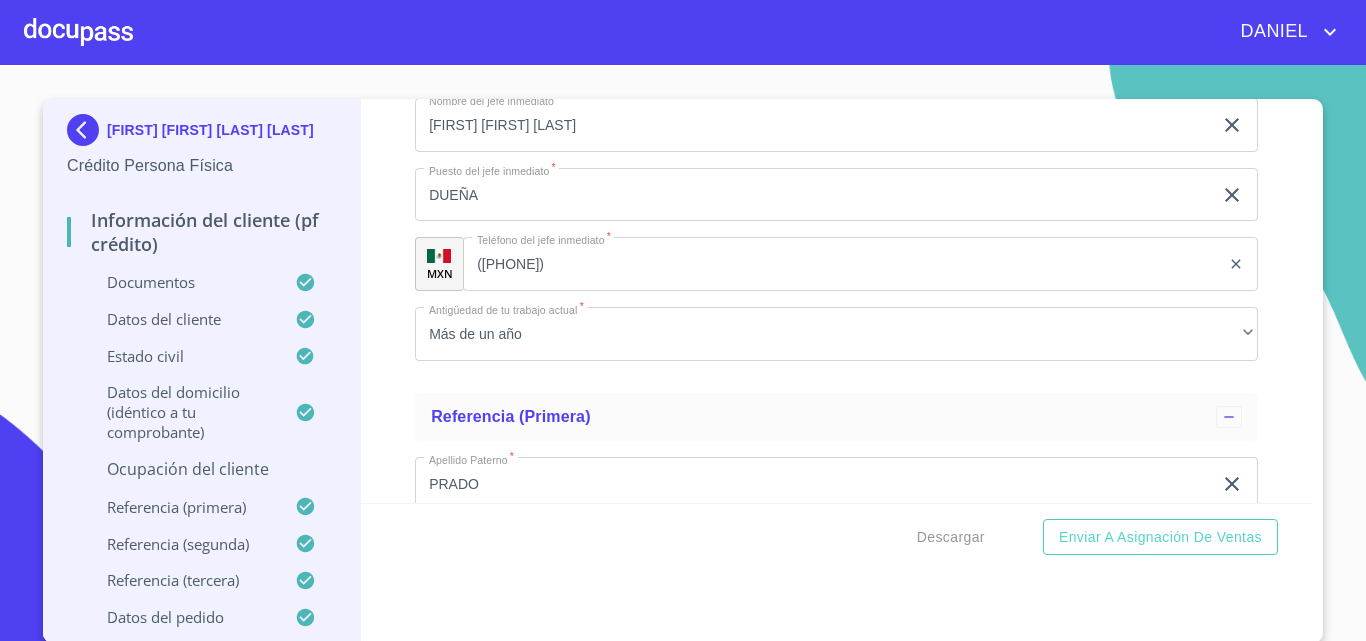 type on "COMPRA , VENTA Y DISTRIBUCION DE ROPA Y CALZADO AL POR MAYOR" 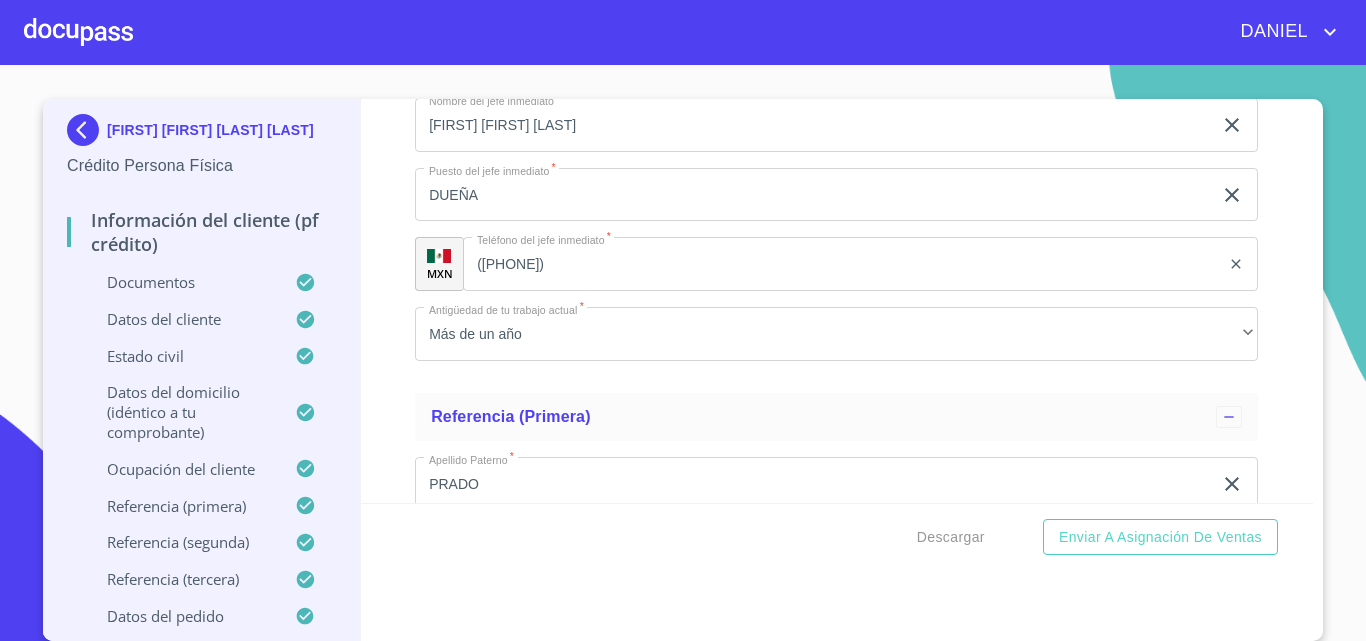 drag, startPoint x: 541, startPoint y: 205, endPoint x: 411, endPoint y: 187, distance: 131.24023 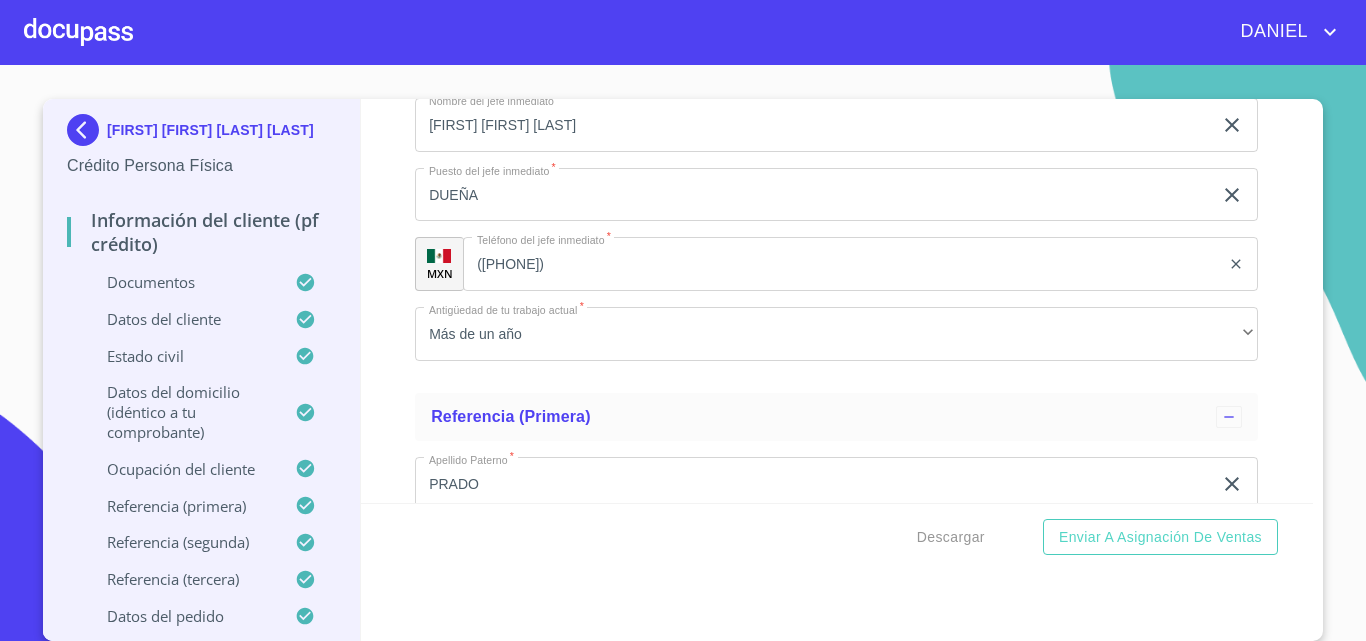 click on "[NUMBER] DE [MONTH]" at bounding box center (813, -362) 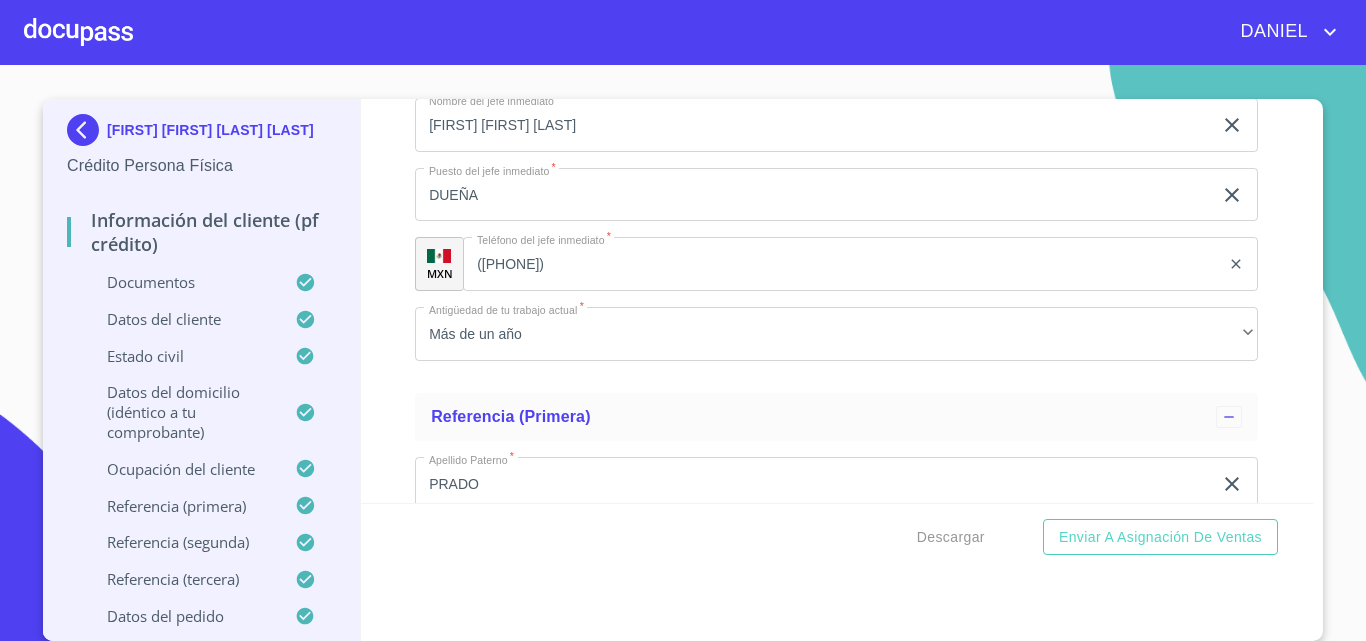 type on "CALLE 20 DE NOVIEMBRE" 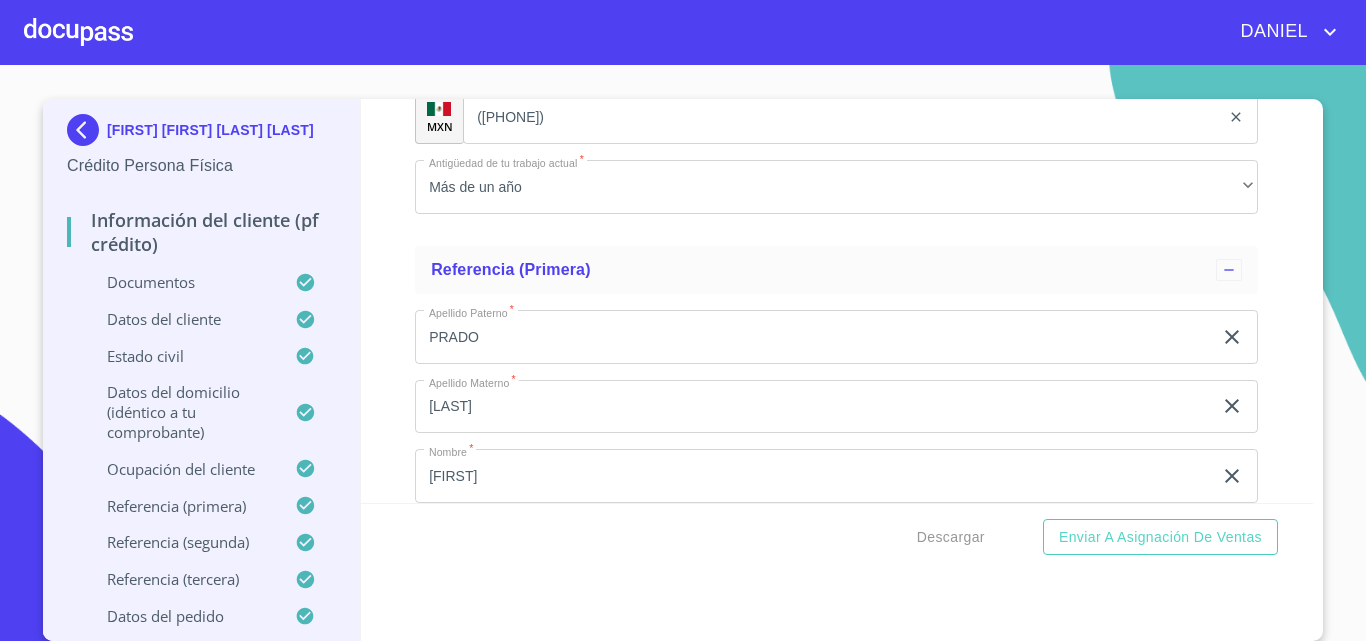 scroll, scrollTop: 9146, scrollLeft: 0, axis: vertical 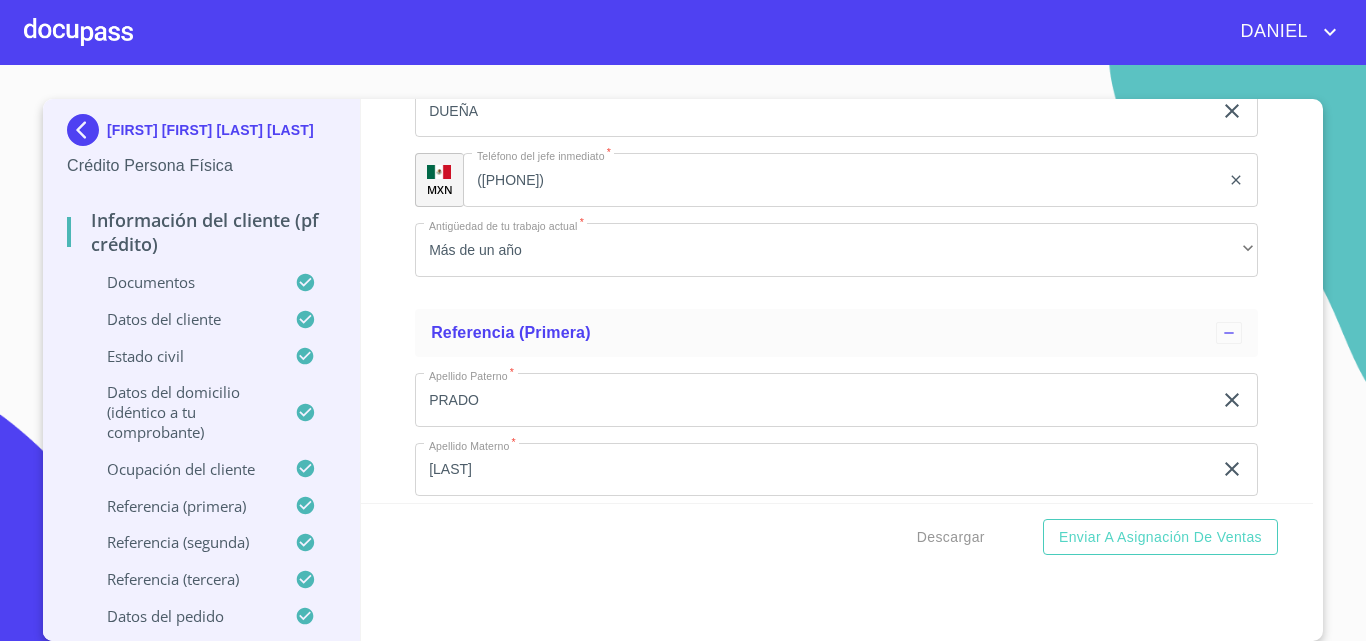 click on "[FIRST] [FIRST] [LAST] [LAST]" at bounding box center (210, 130) 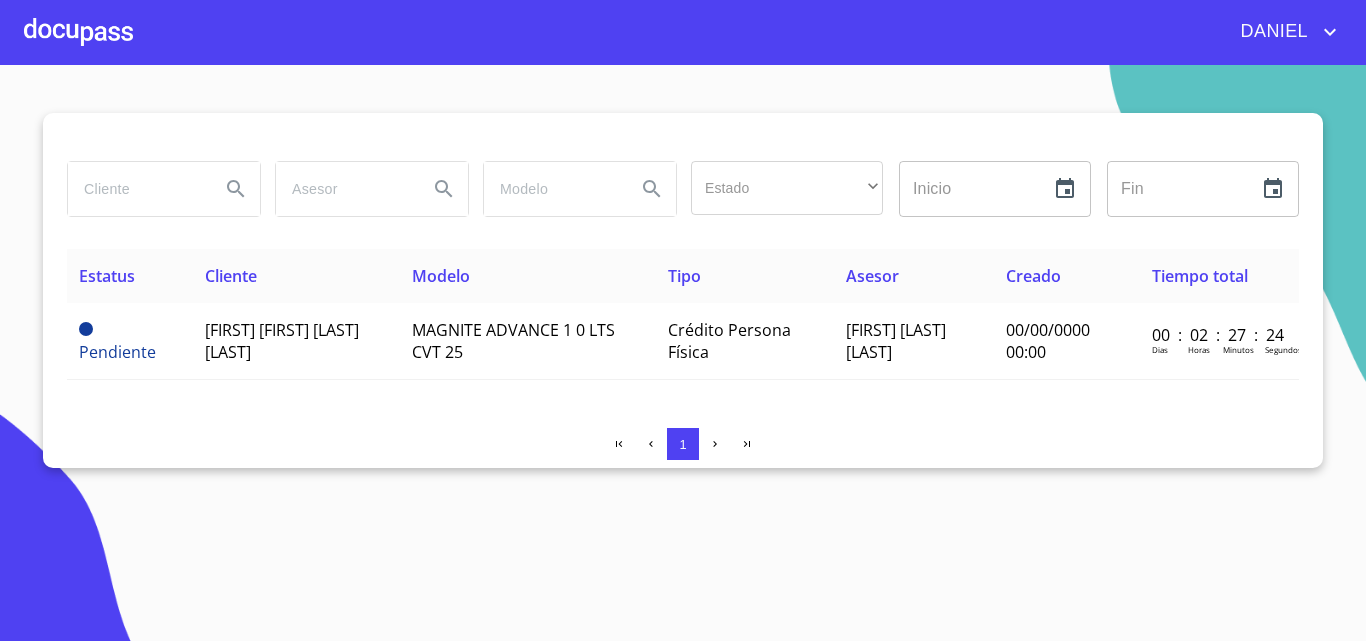 click at bounding box center (78, 32) 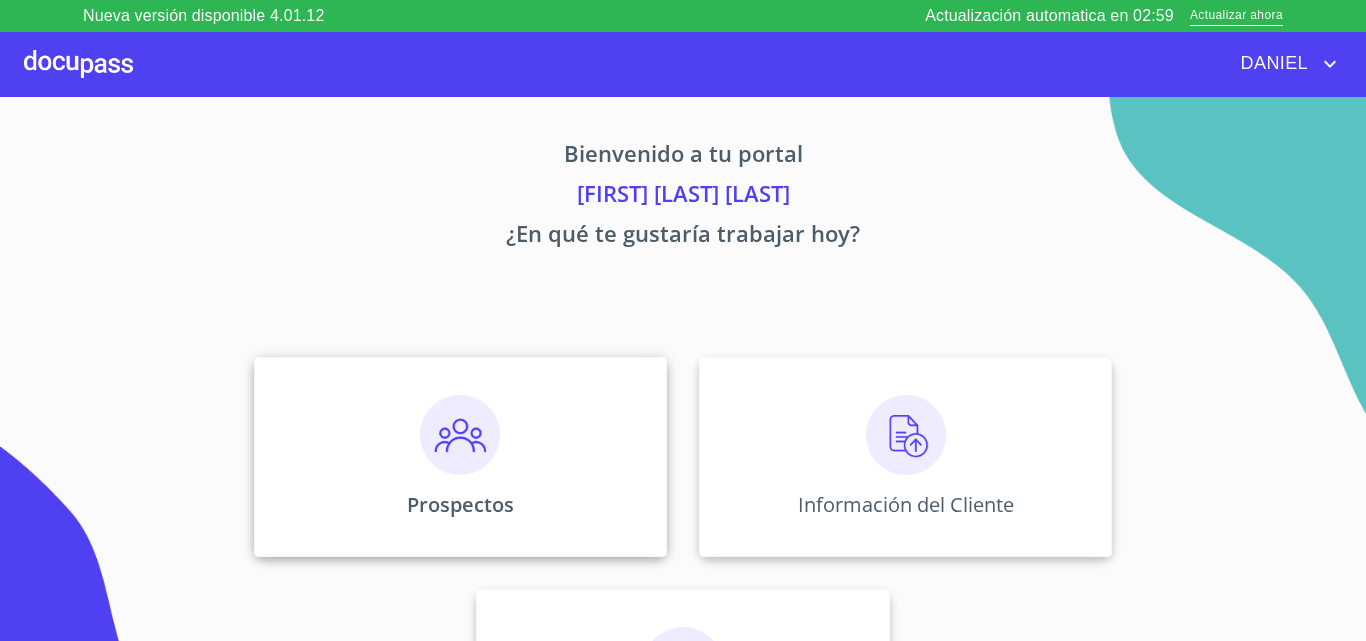 click at bounding box center (460, 435) 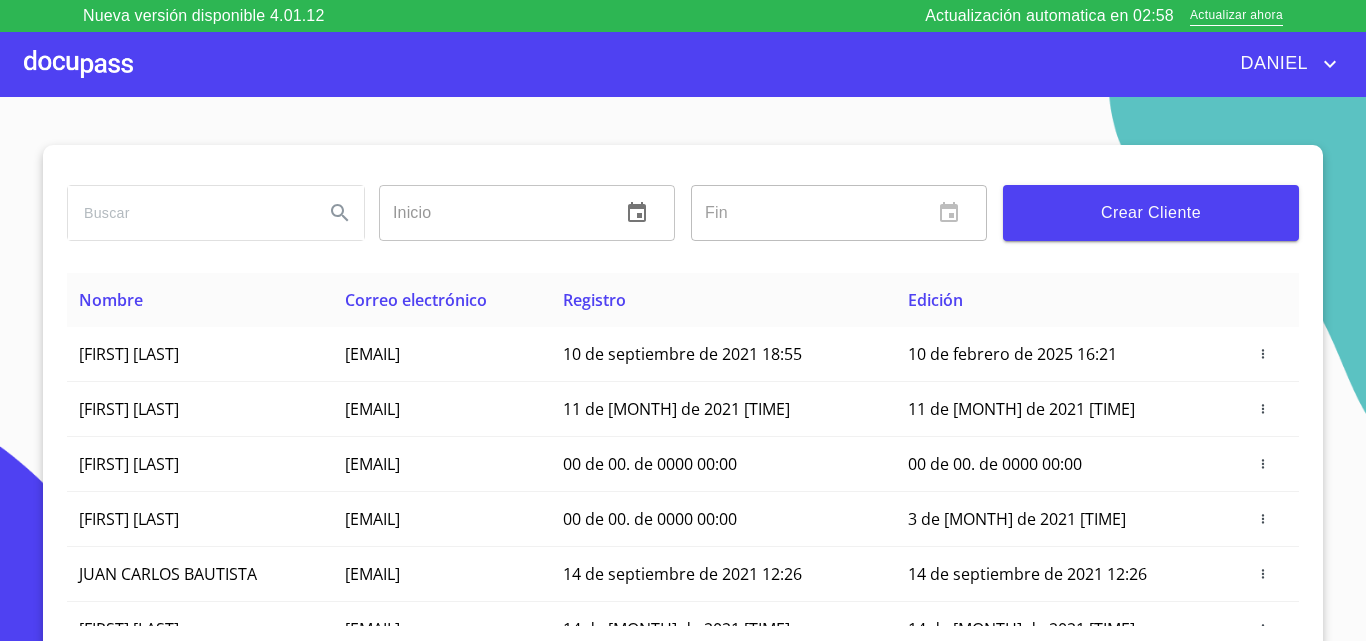 click at bounding box center (188, 213) 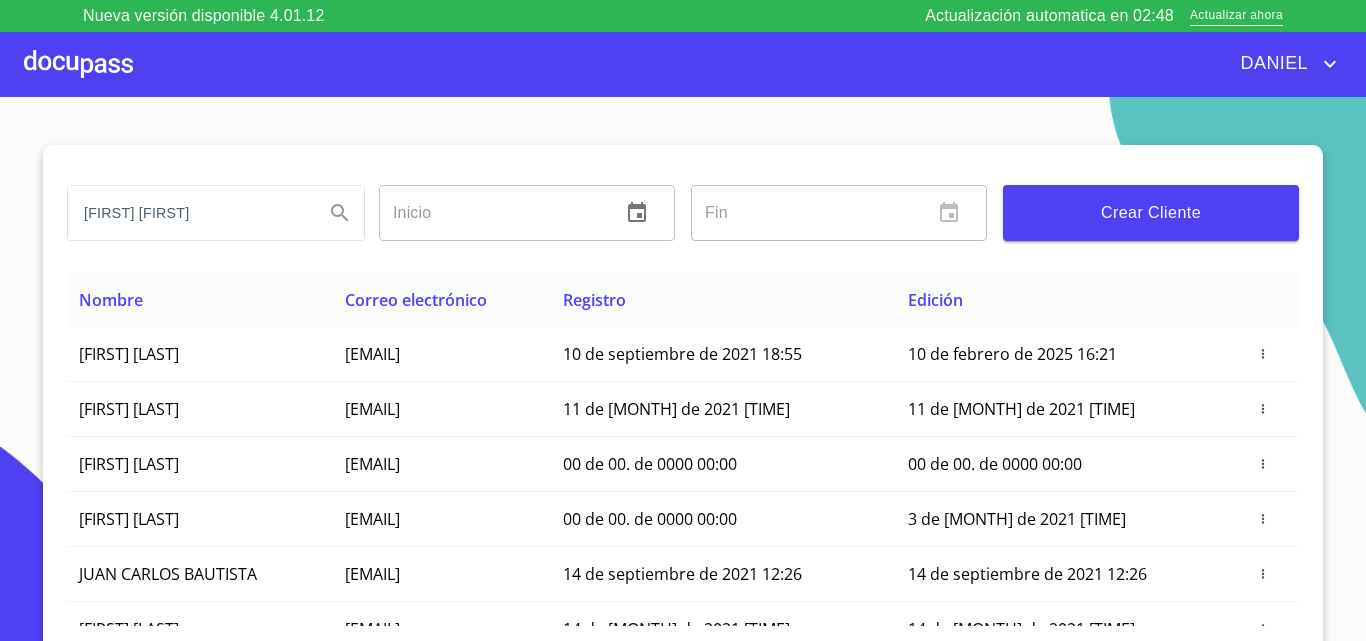 type on "[FIRST] [FIRST]" 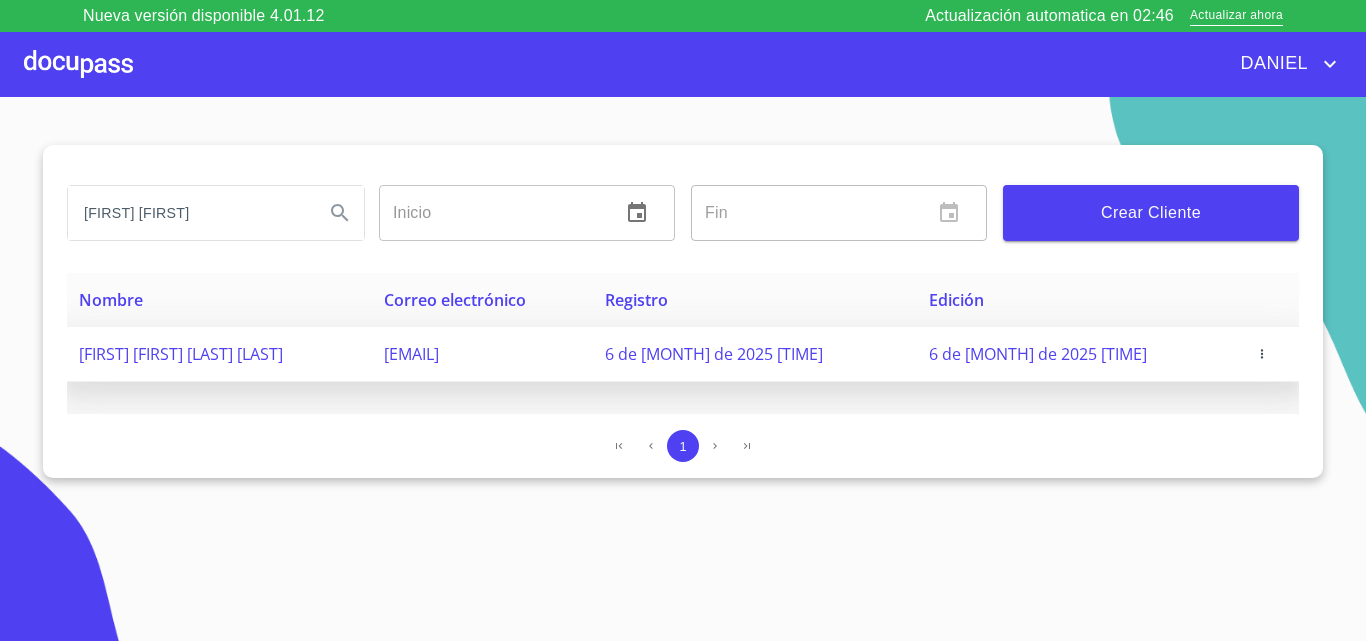 click 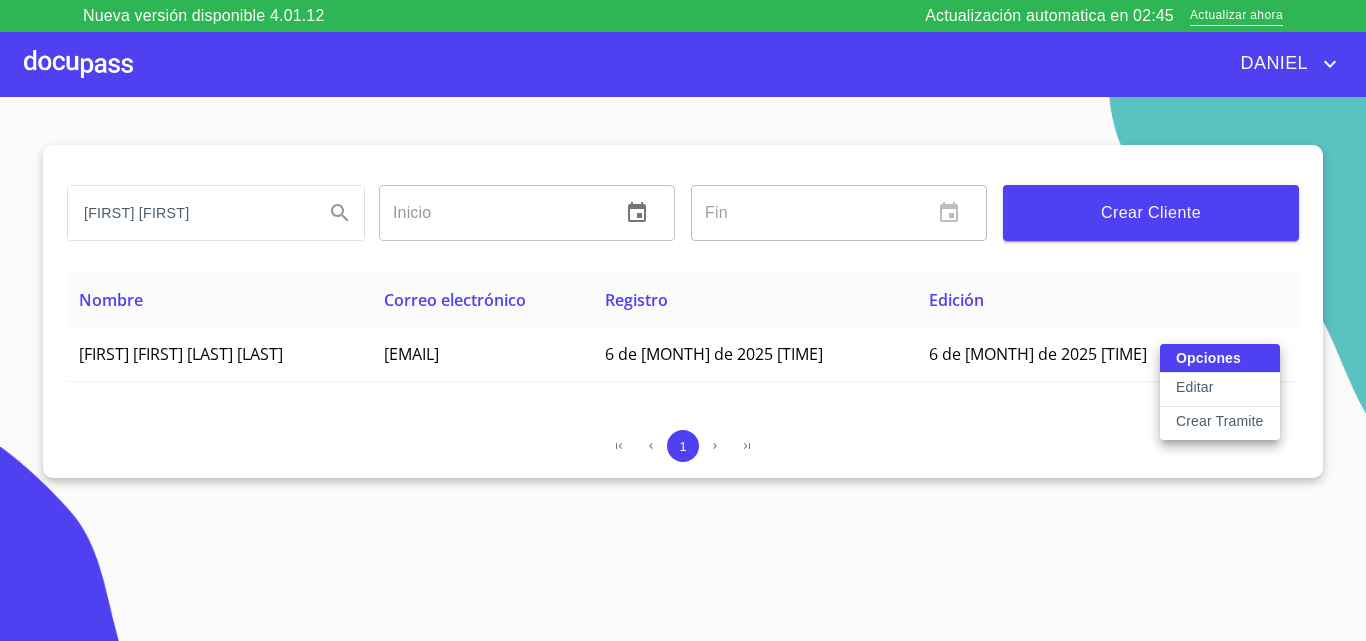 click on "Editar" at bounding box center (1220, 390) 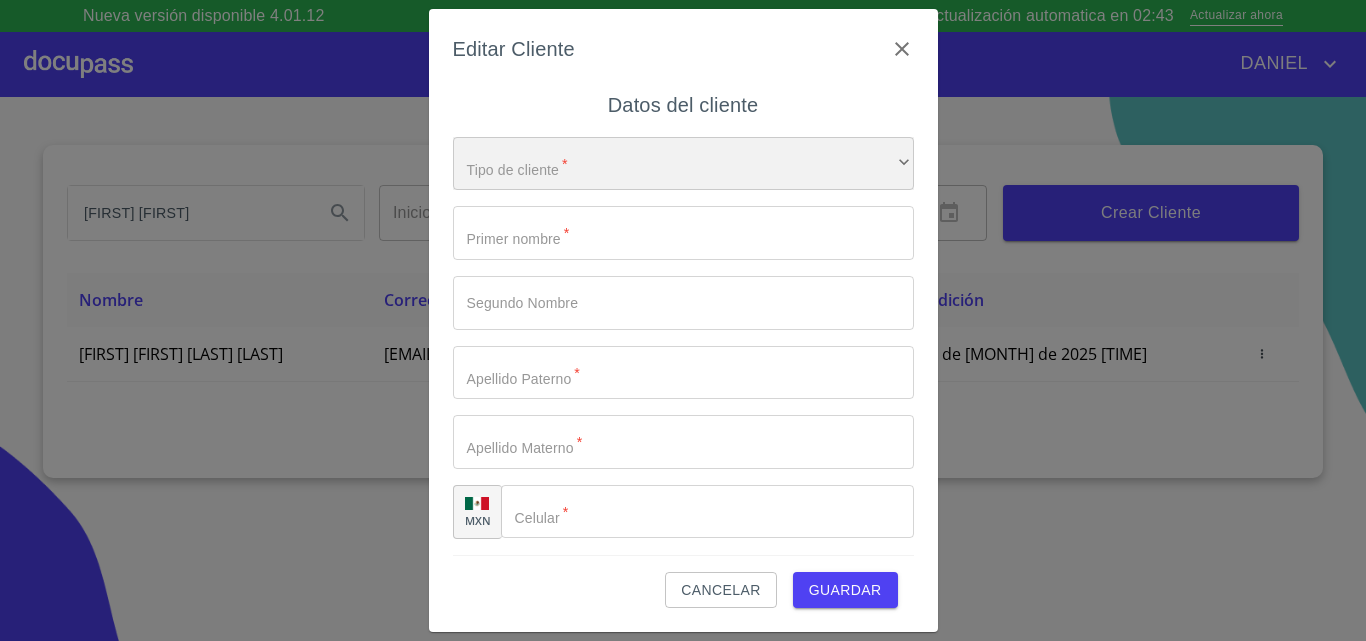 click on "​" at bounding box center (683, 164) 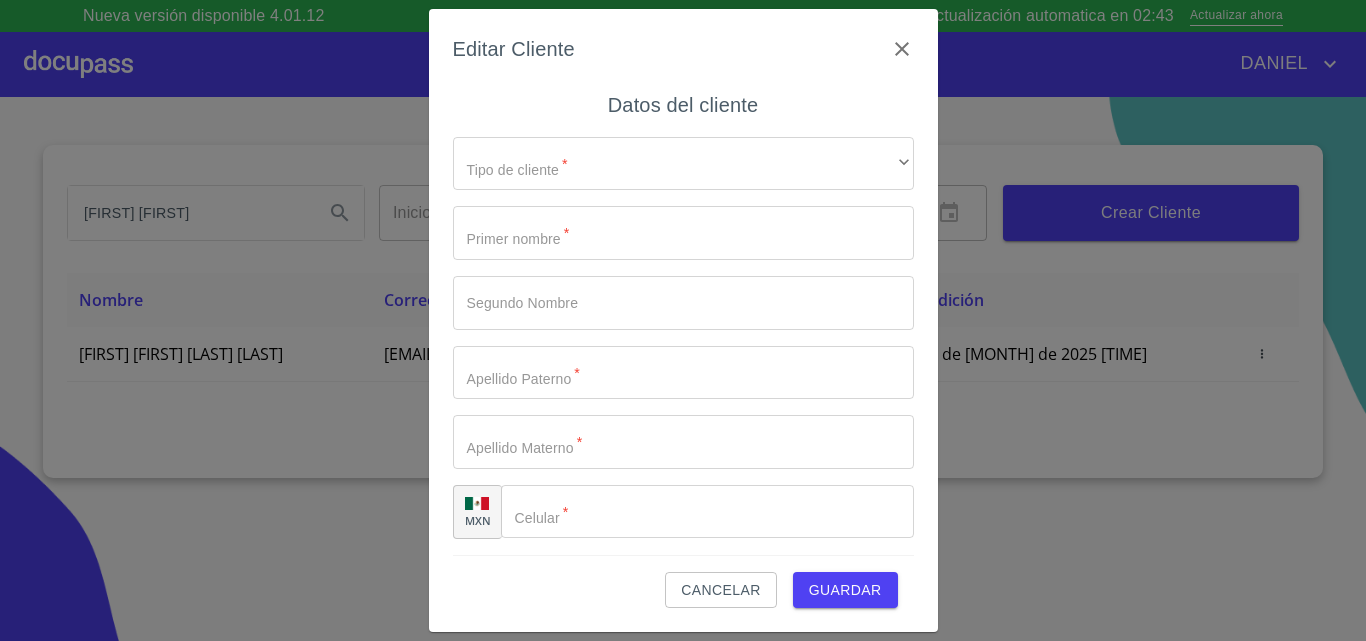 type on "[FIRST]" 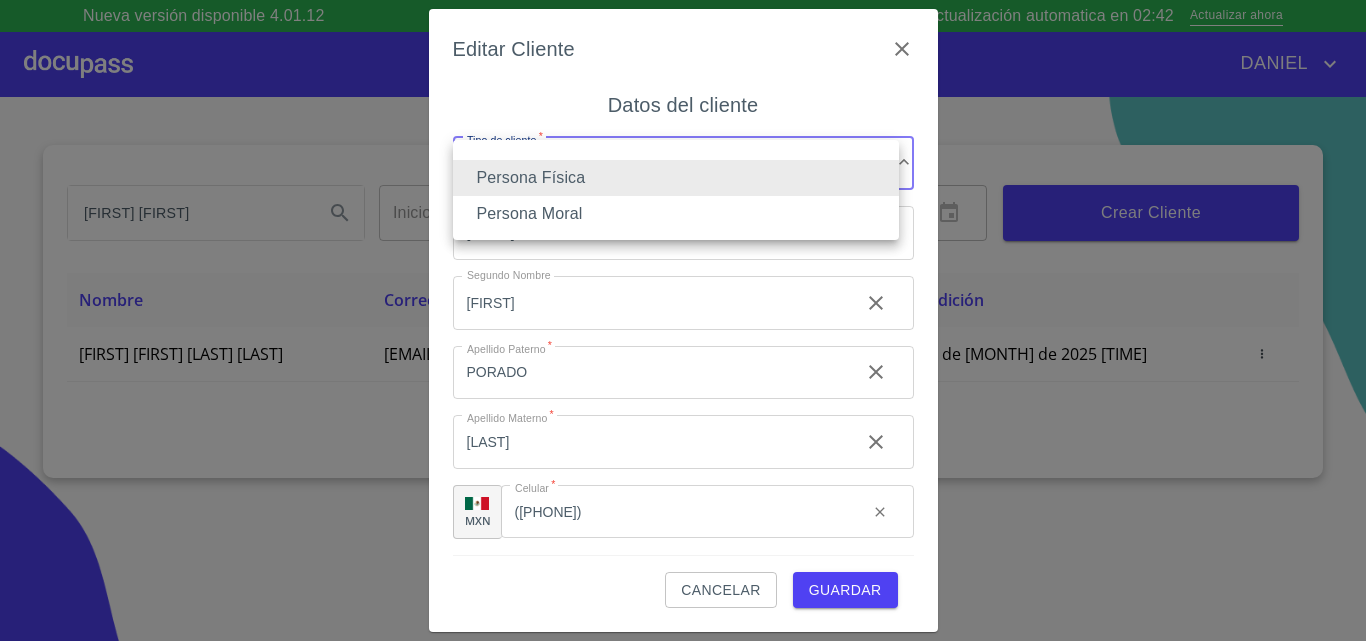click on "Persona Física" at bounding box center [676, 178] 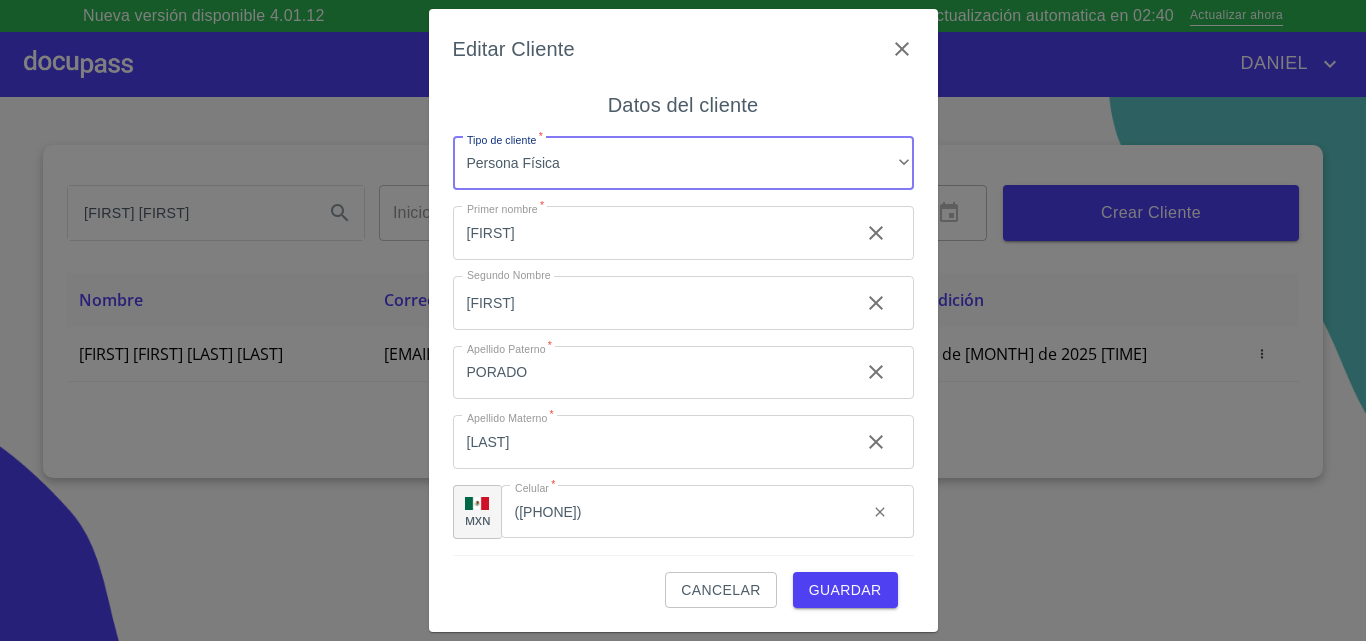 click on "PORADO" at bounding box center [648, 233] 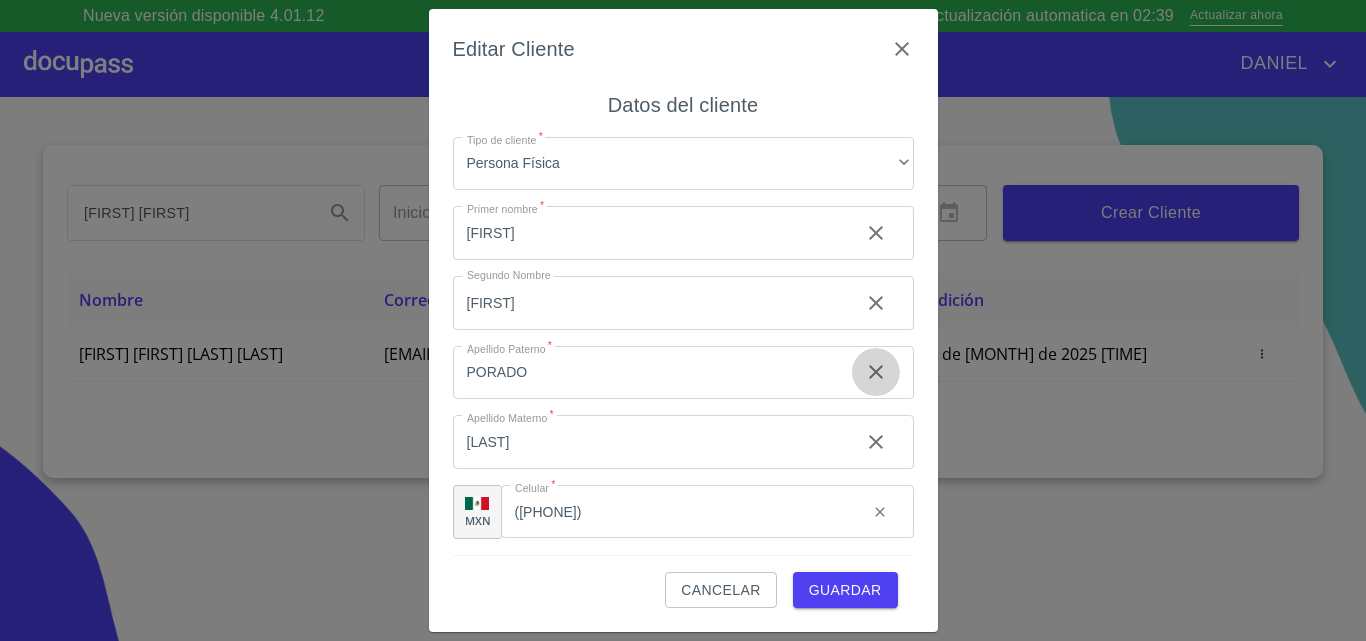 click 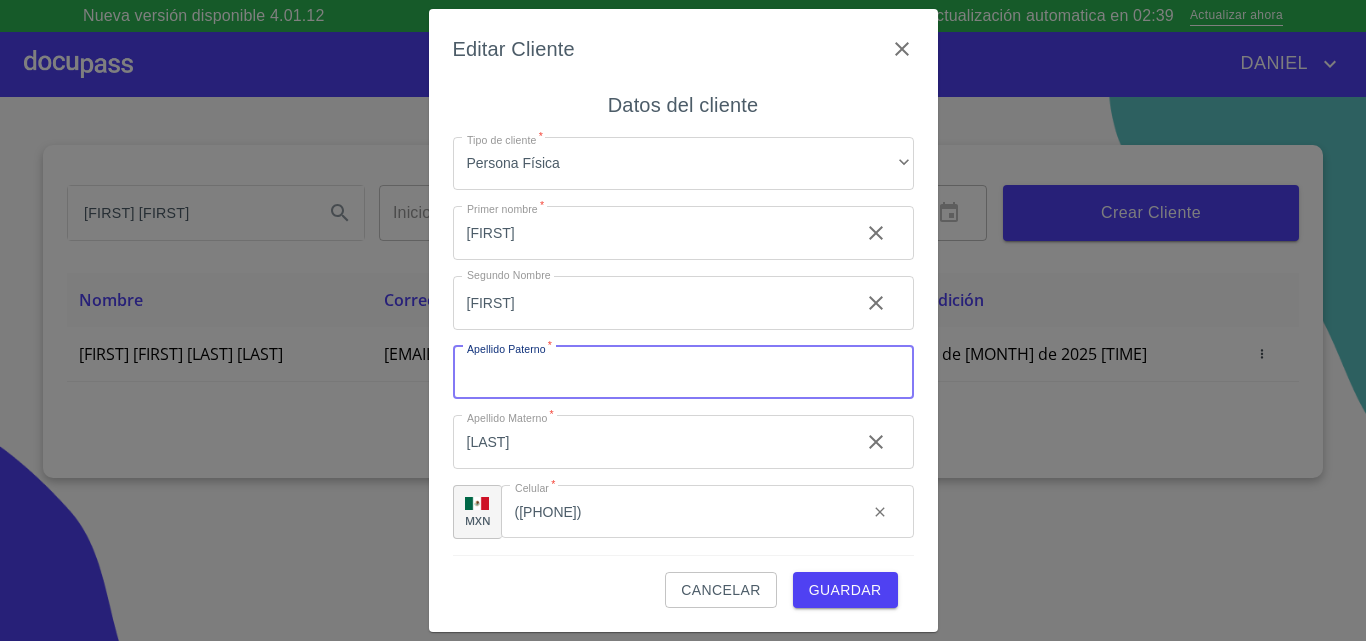 click on "Tipo de cliente   *" at bounding box center [683, 373] 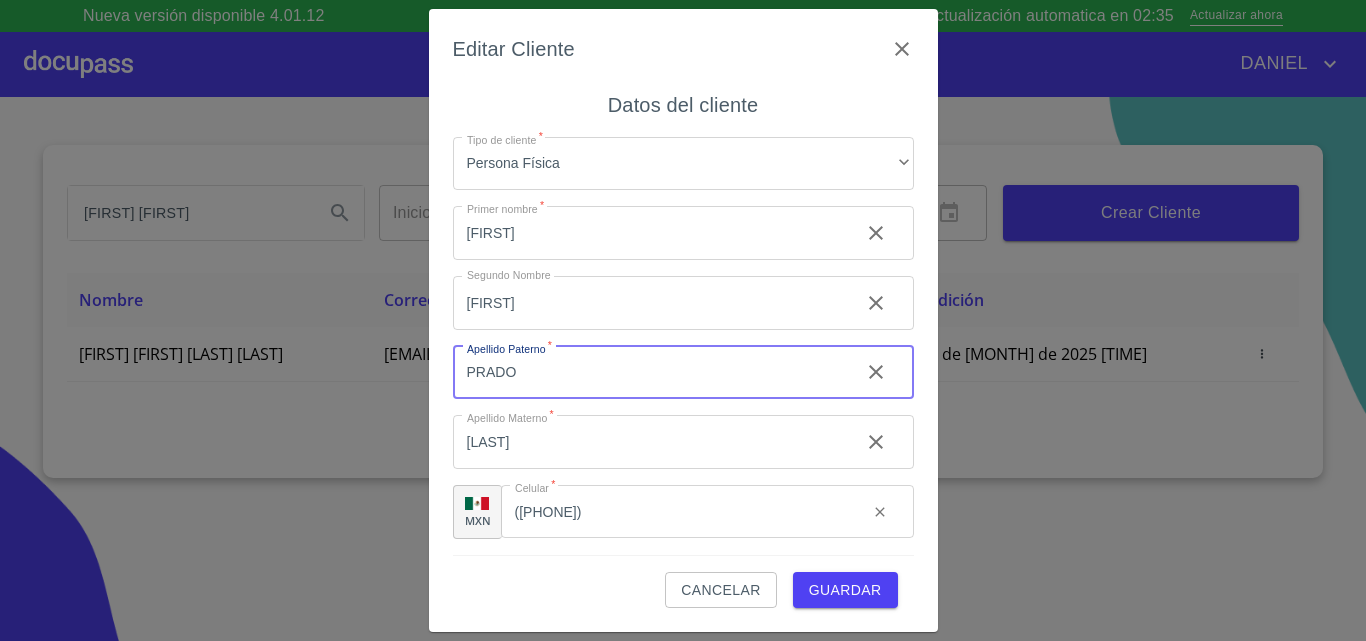 type on "PRADO" 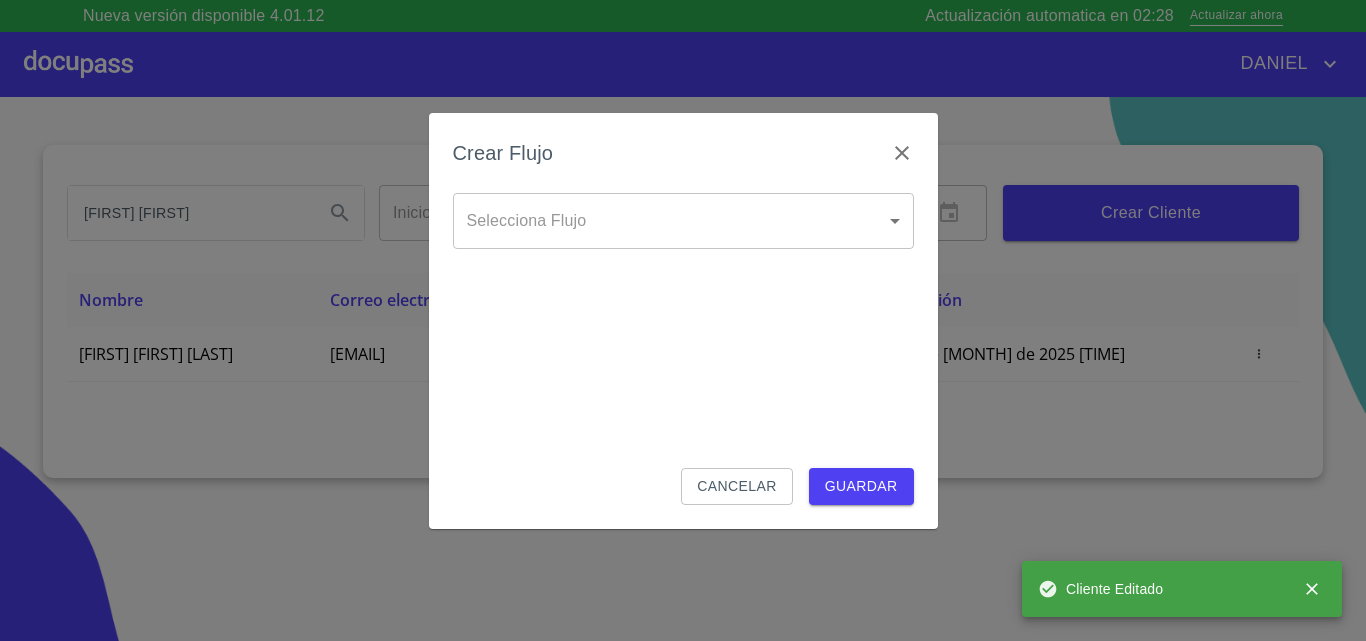 click on "Nueva versión disponible   4.01.12 Actualización automatica en   [TIME] Actualizar ahora [FIRST] [FIRST] [LAST] Inicio ​ Fin ​ Crear Cliente Nombre   Correo electrónico   Registro   Edición     [FIRST] [FIRST] [LAST] [EMAIL] [NUMBER] de [MONTH] de [YEAR] [NUMBER] de [MONTH] de [YEAR] 1 Cliente Editado
Salir Crear Flujo Selecciona Flujo ​ Selecciona Flujo Cancelar Guardar" at bounding box center (683, 320) 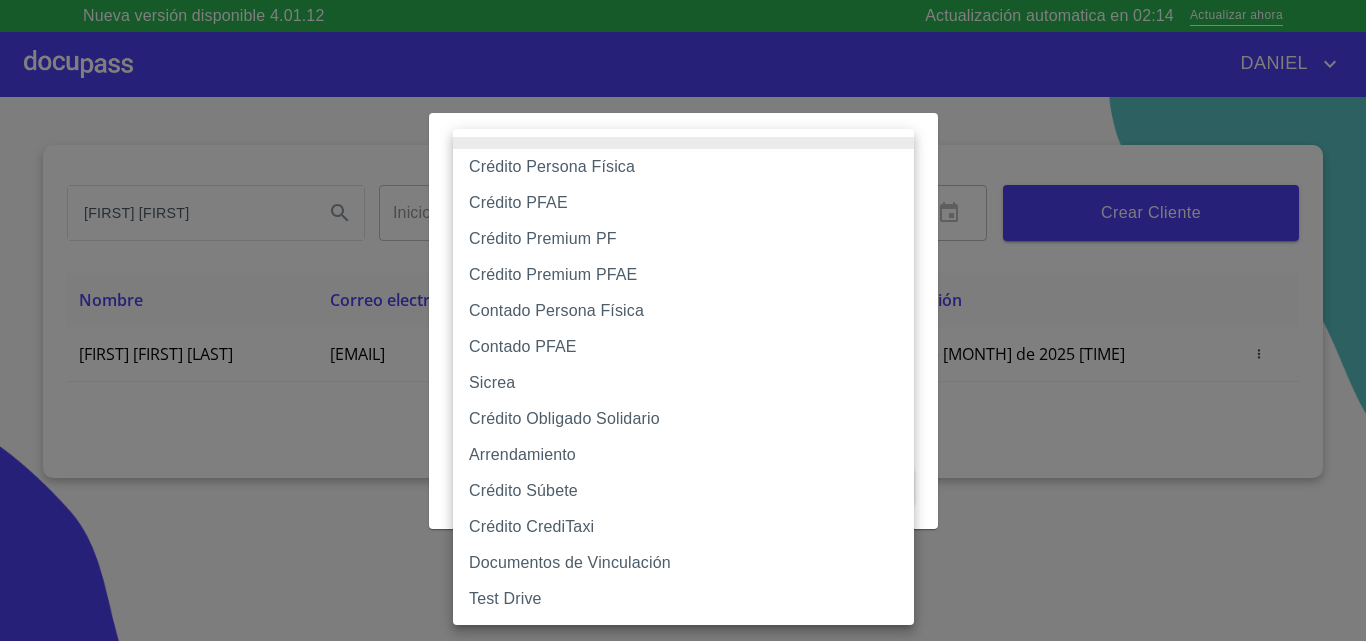 click on "Crédito Persona Física" at bounding box center [683, 167] 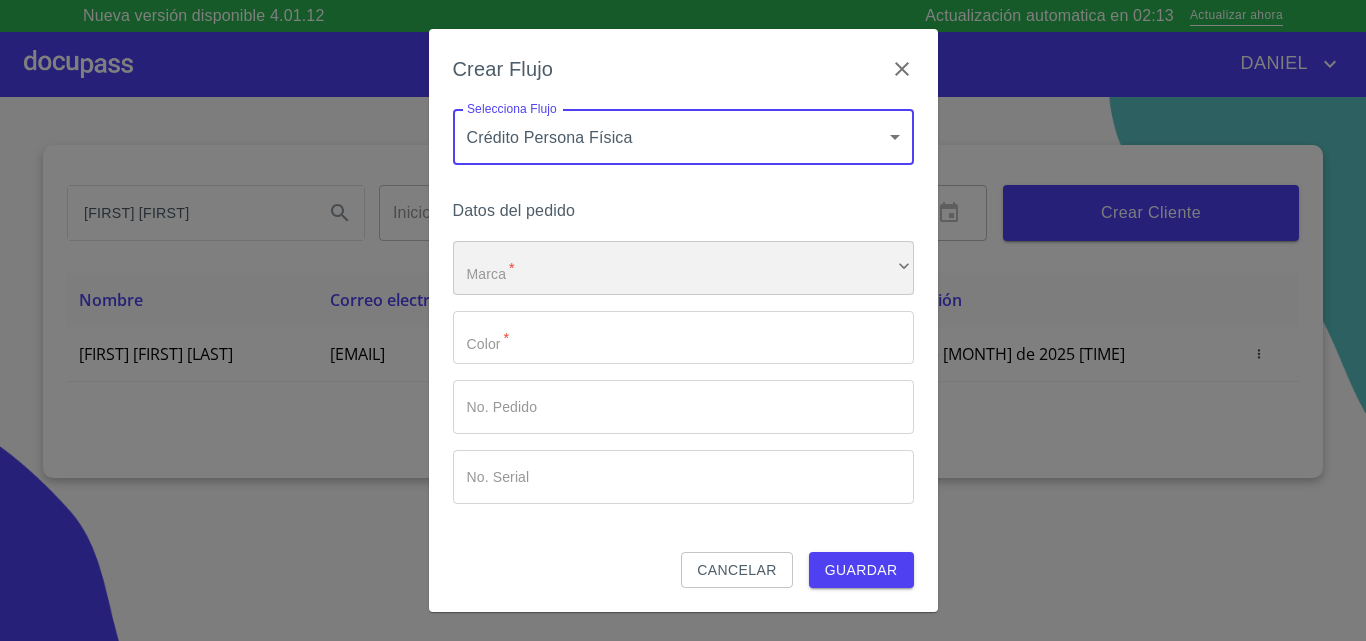 click on "​" at bounding box center [683, 268] 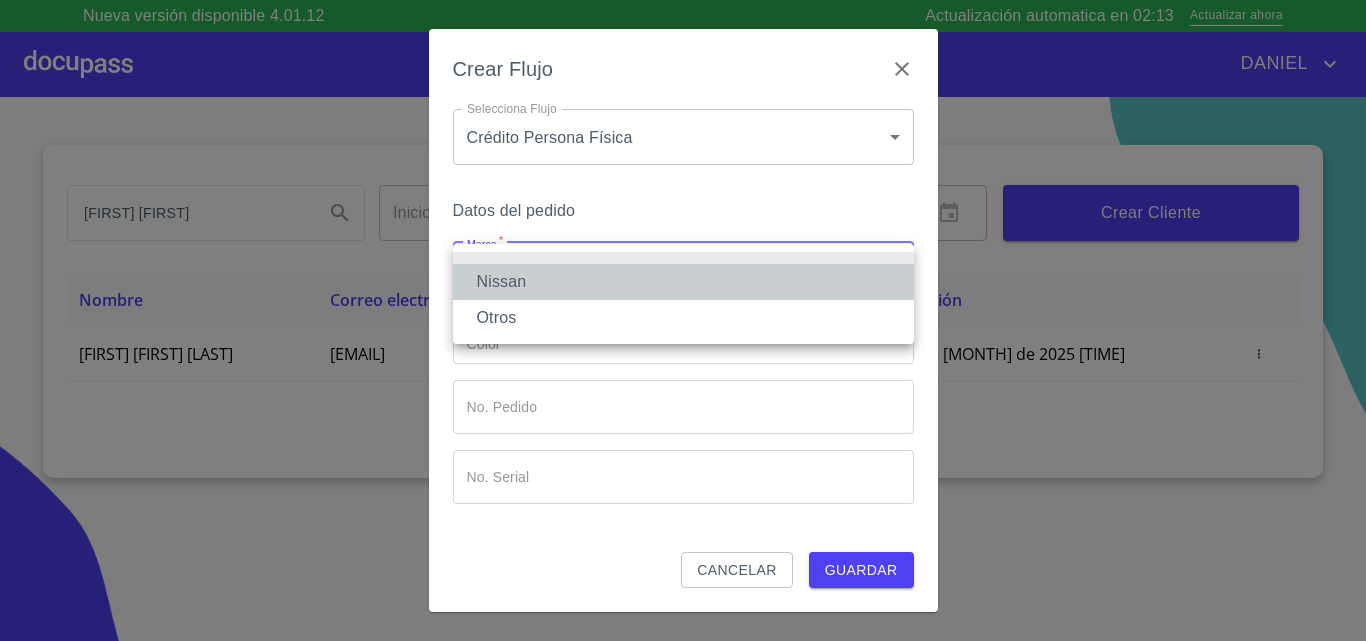 click on "Nissan" at bounding box center (683, 282) 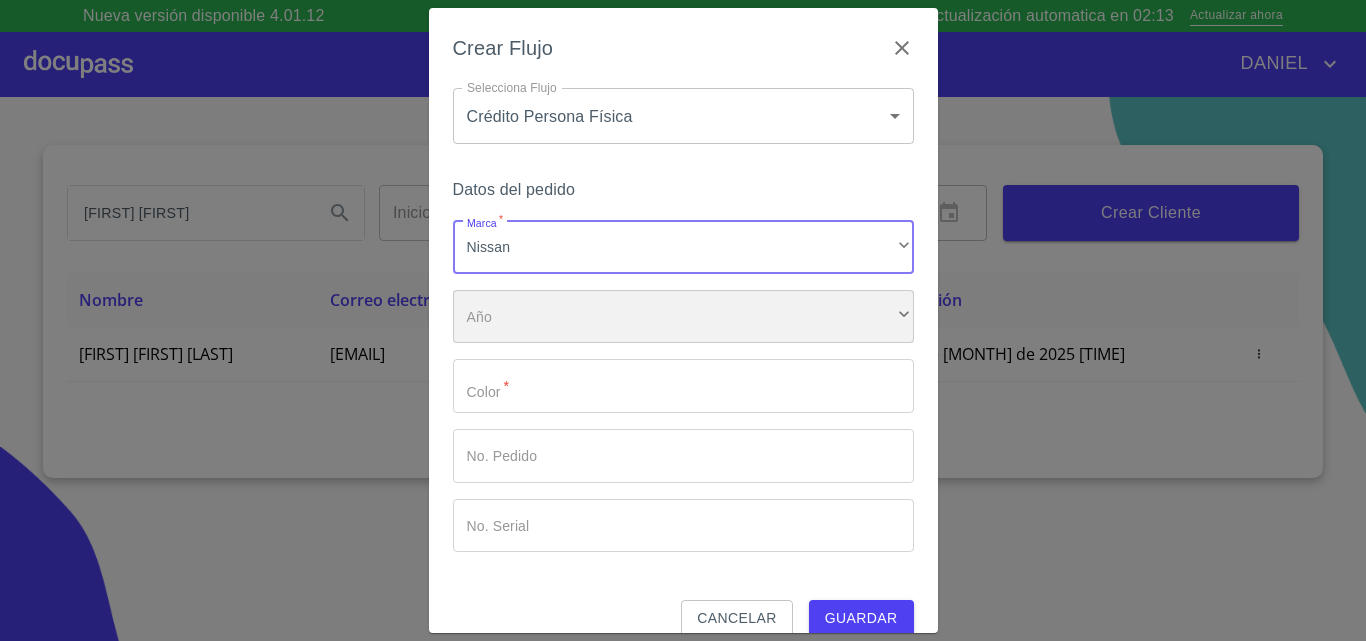 click on "​" at bounding box center (683, 317) 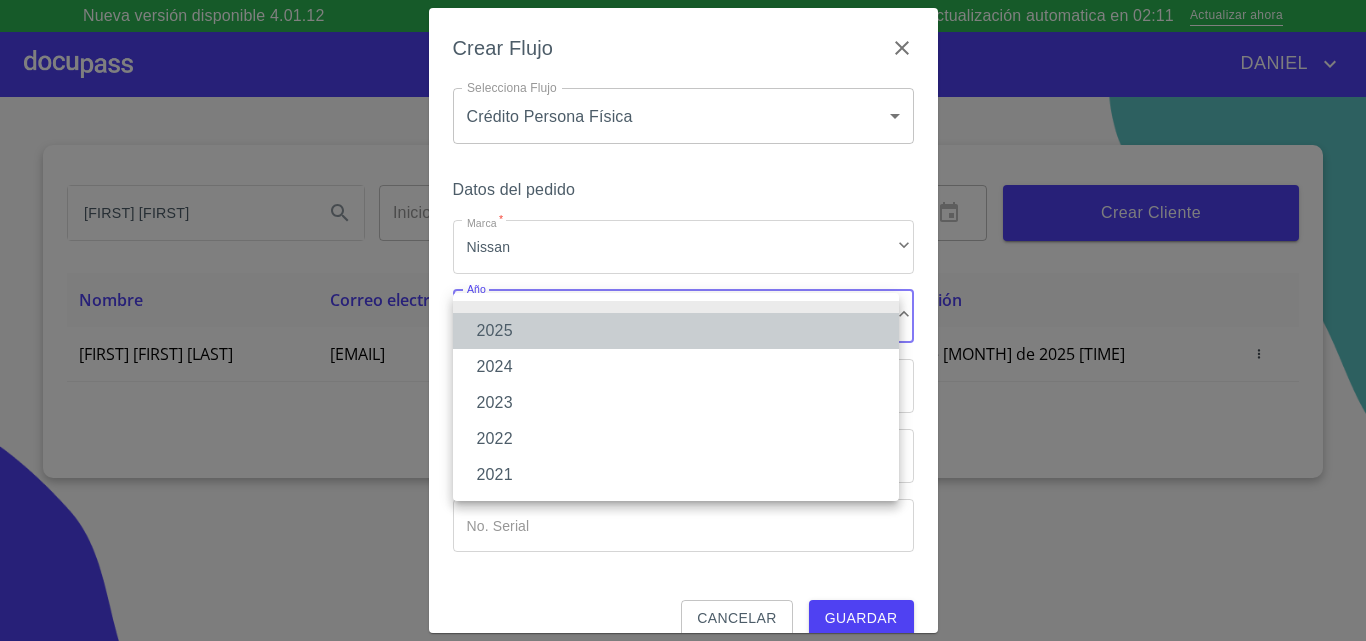 drag, startPoint x: 539, startPoint y: 330, endPoint x: 552, endPoint y: 361, distance: 33.61547 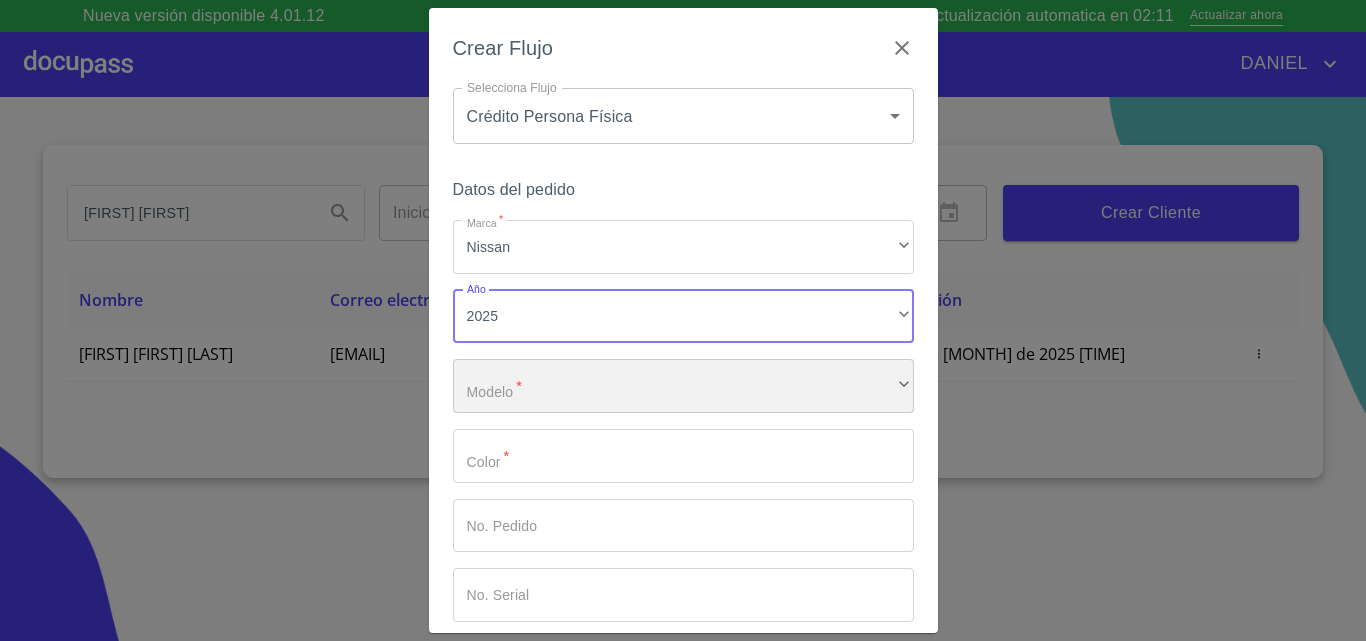click on "​" at bounding box center (683, 386) 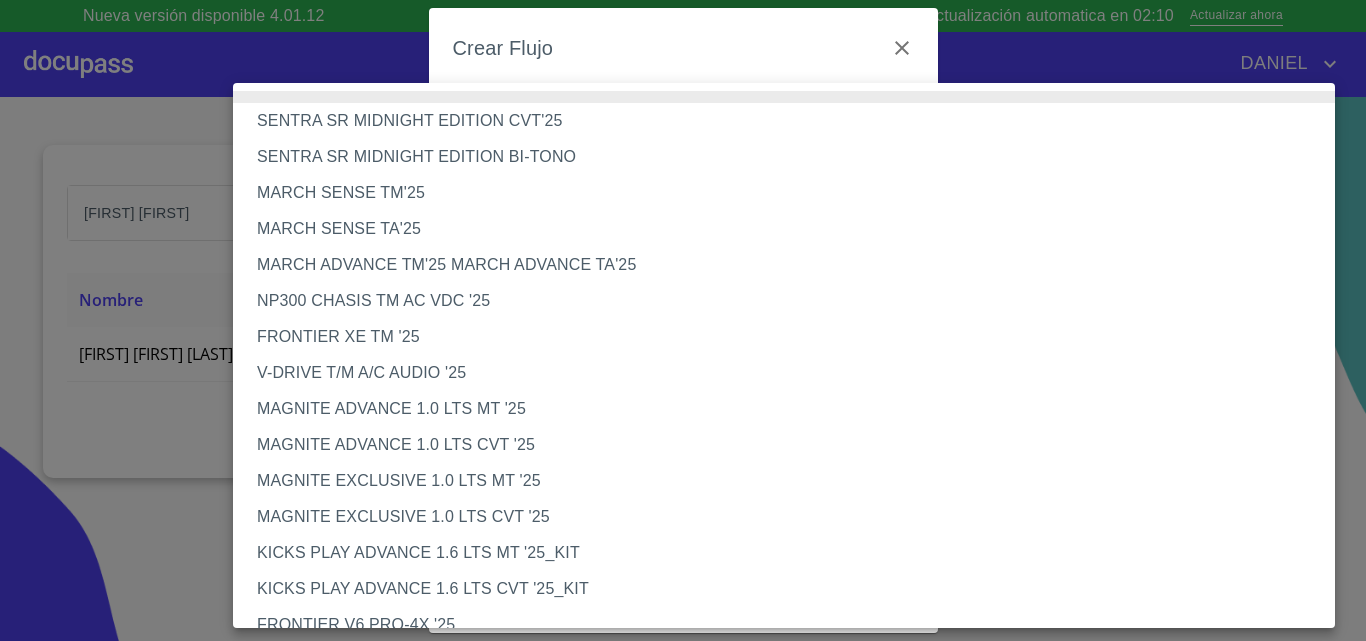 drag, startPoint x: 325, startPoint y: 414, endPoint x: 317, endPoint y: 404, distance: 12.806249 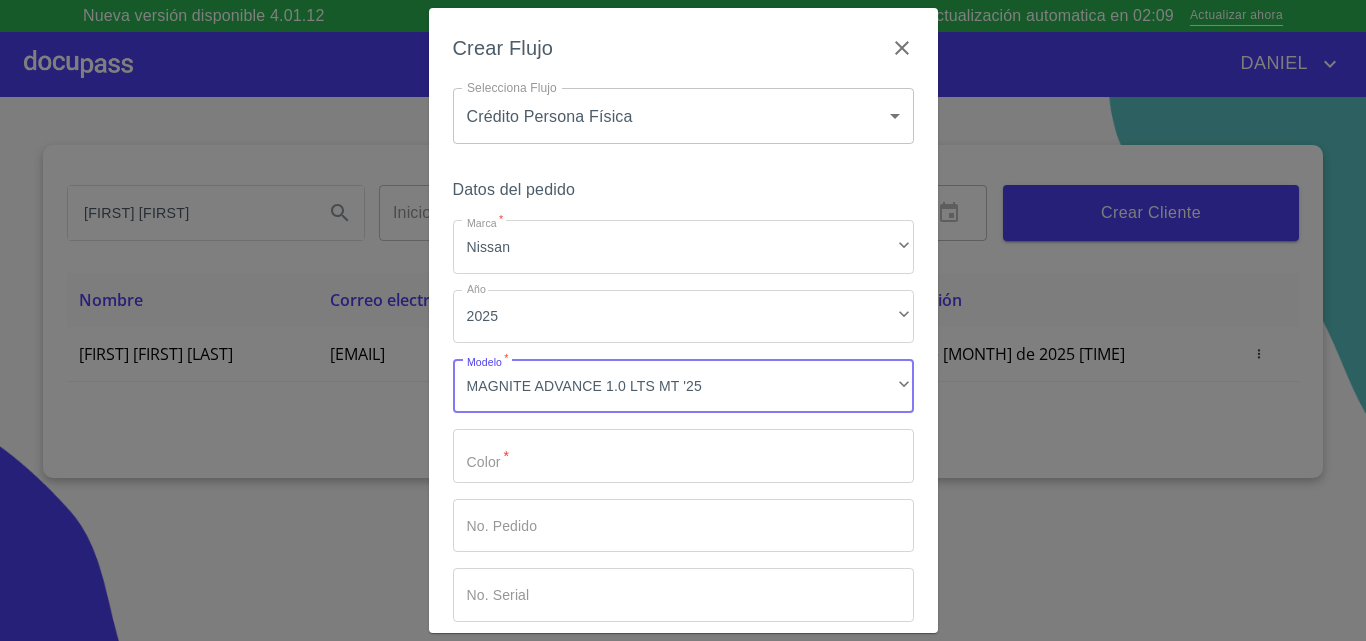 click on "Marca   *" at bounding box center [683, 456] 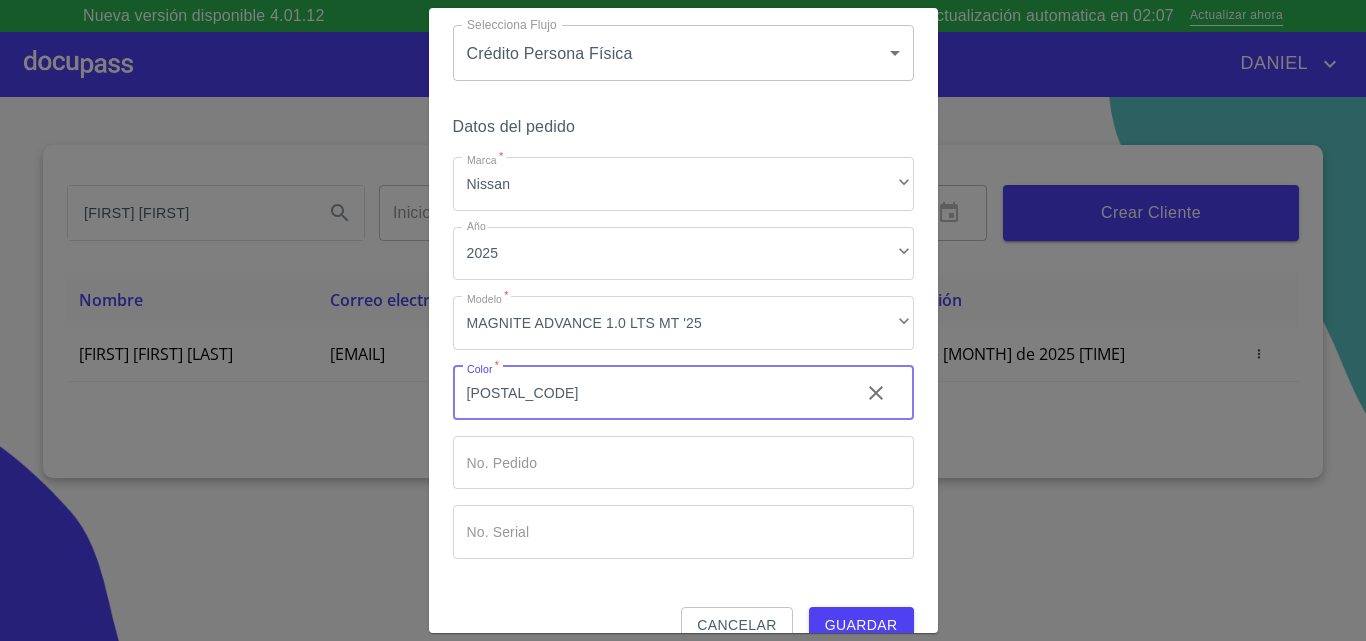 scroll, scrollTop: 97, scrollLeft: 0, axis: vertical 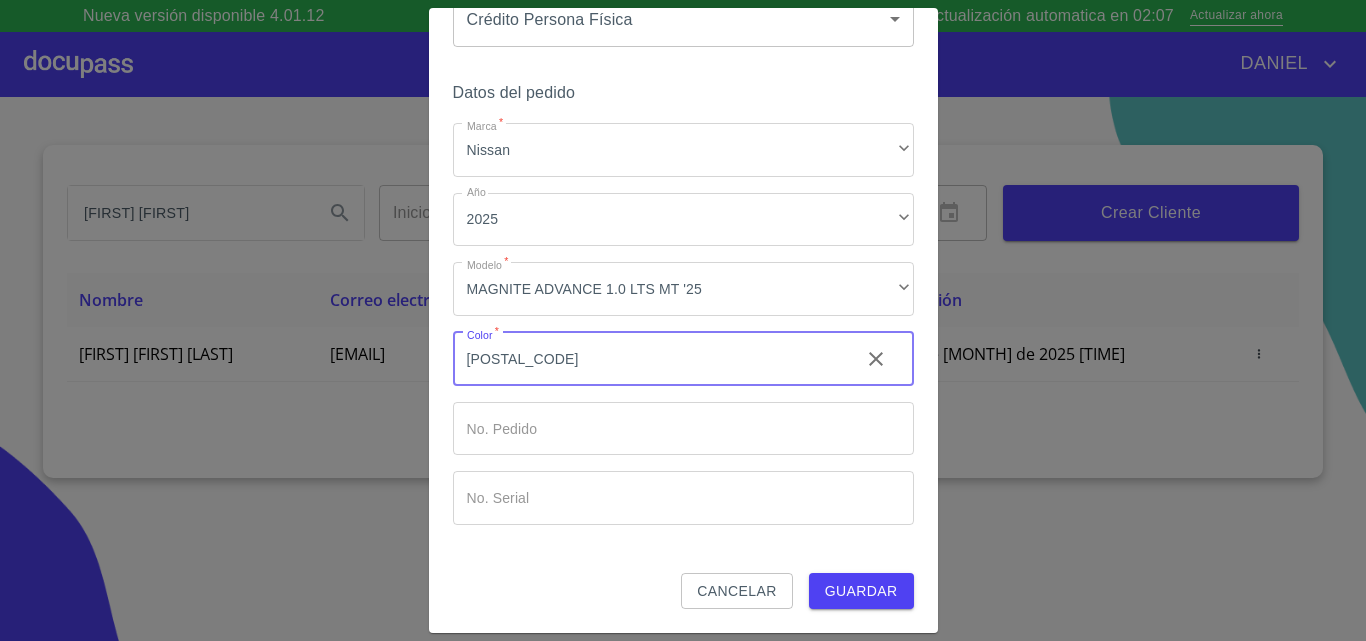 type on "[POSTAL_CODE]" 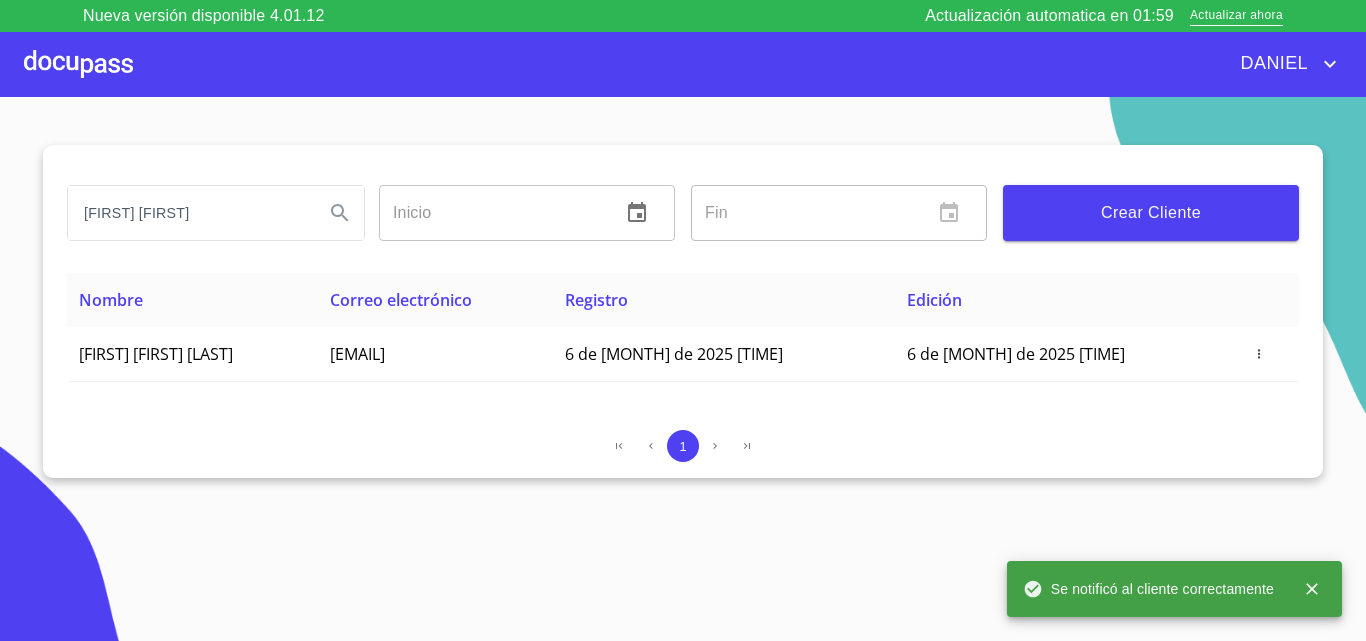 click at bounding box center (78, 64) 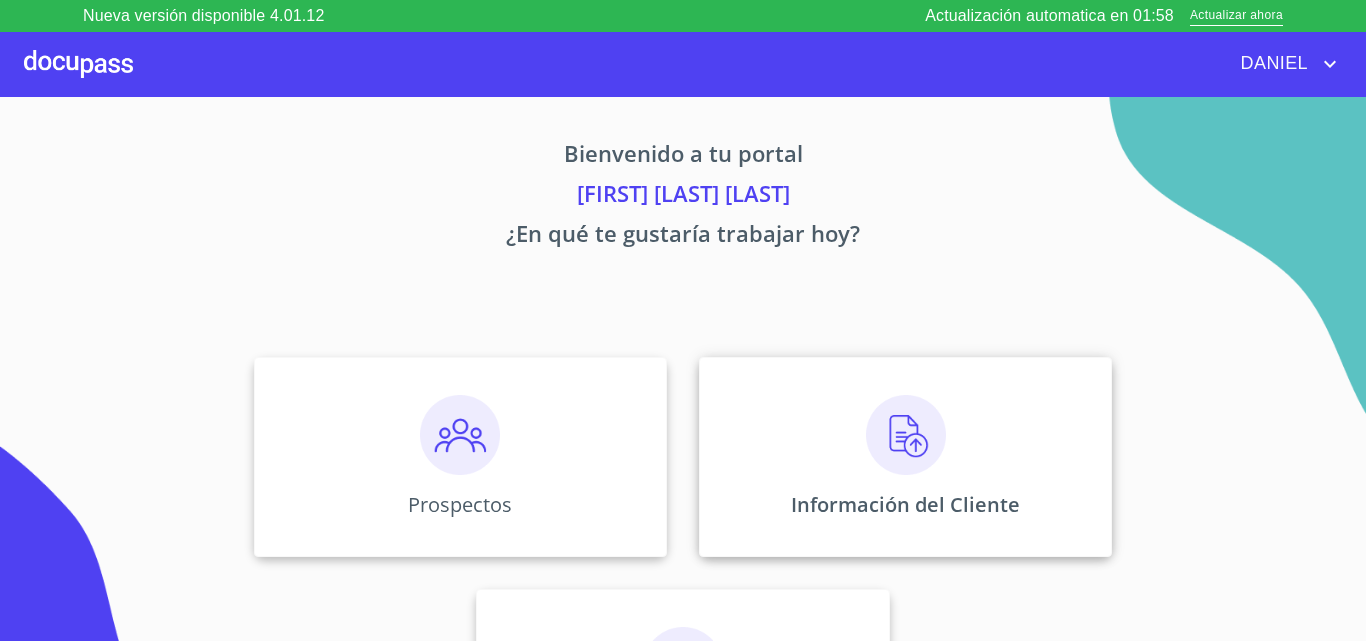 click at bounding box center [906, 435] 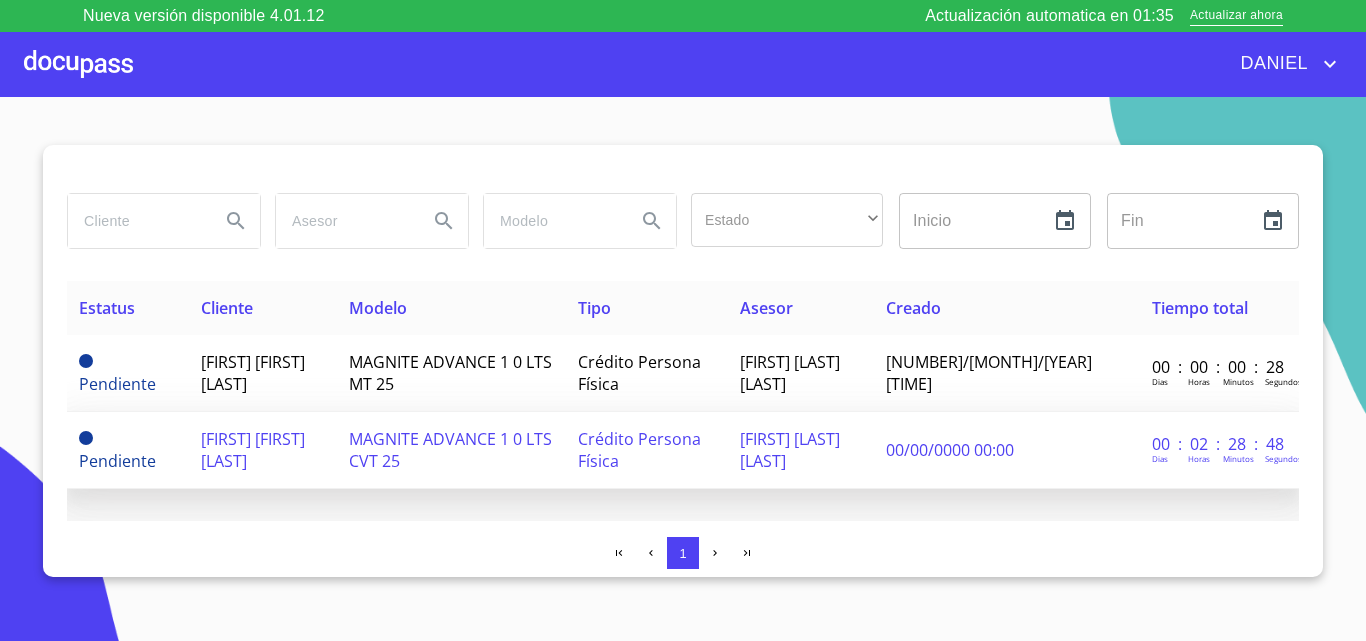 click on "MAGNITE ADVANCE 1 0 LTS CVT 25" at bounding box center (451, 450) 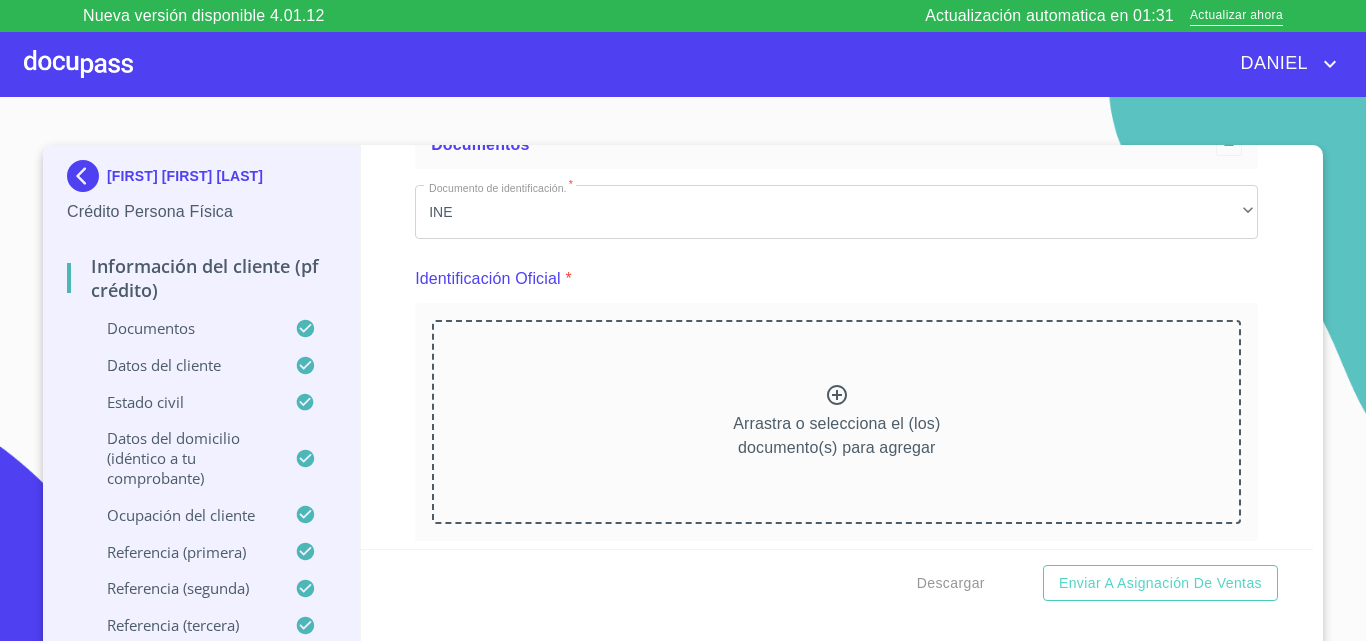 scroll, scrollTop: 500, scrollLeft: 0, axis: vertical 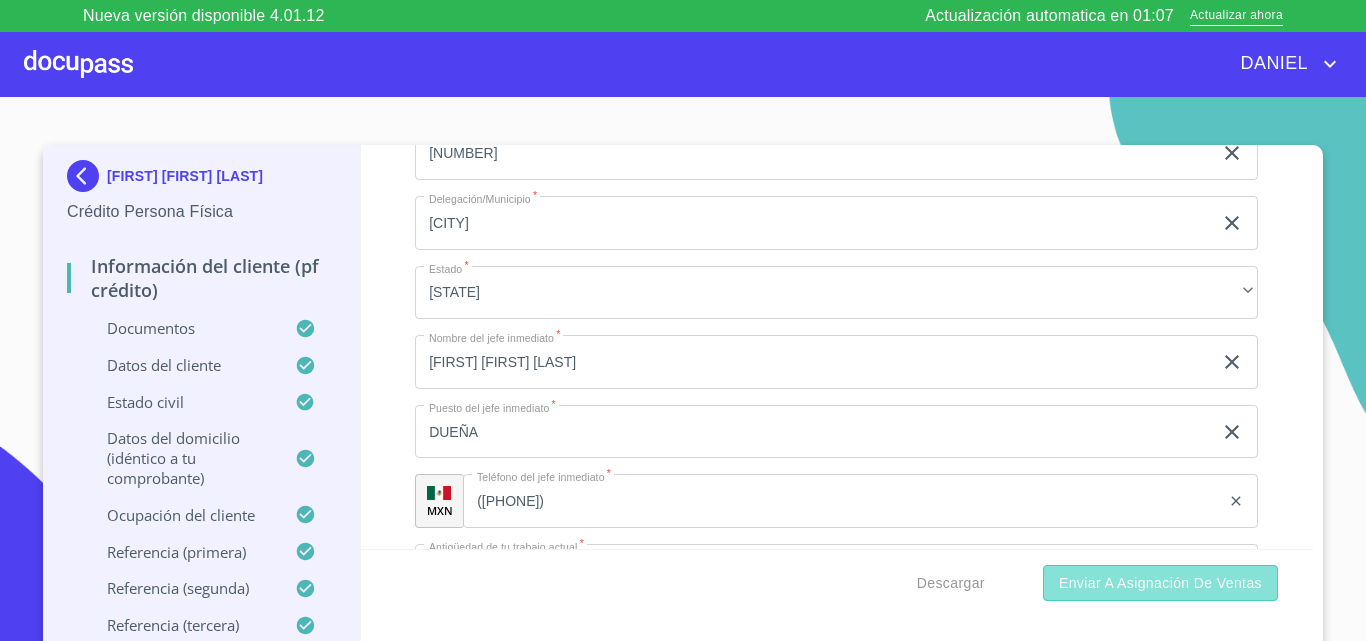 click on "Enviar a Asignación de Ventas" at bounding box center [1160, 583] 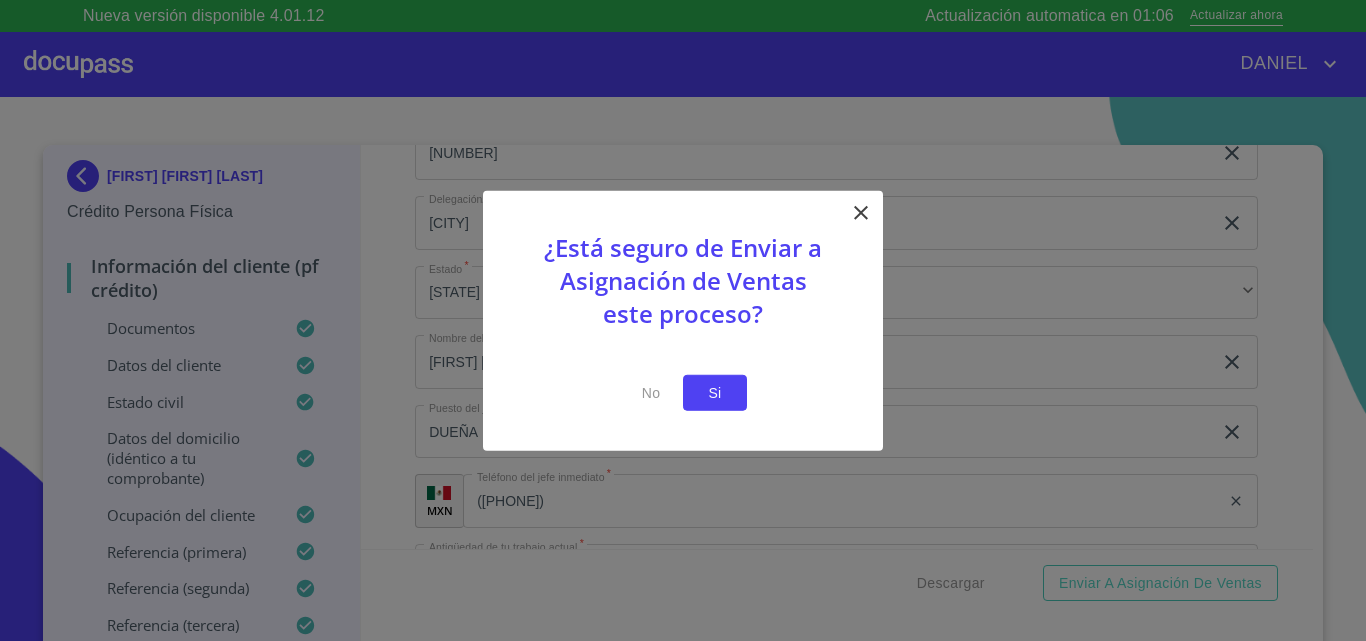 click on "Si" at bounding box center [715, 392] 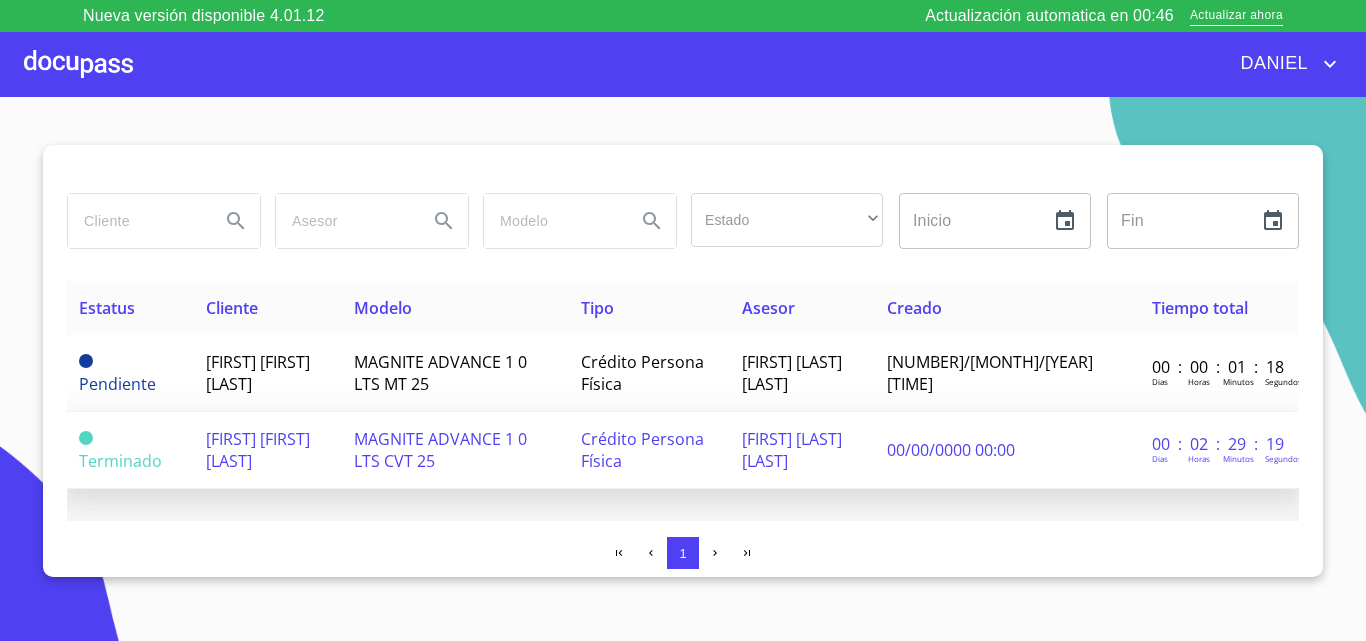 click on "Crédito Persona Física" at bounding box center [649, 450] 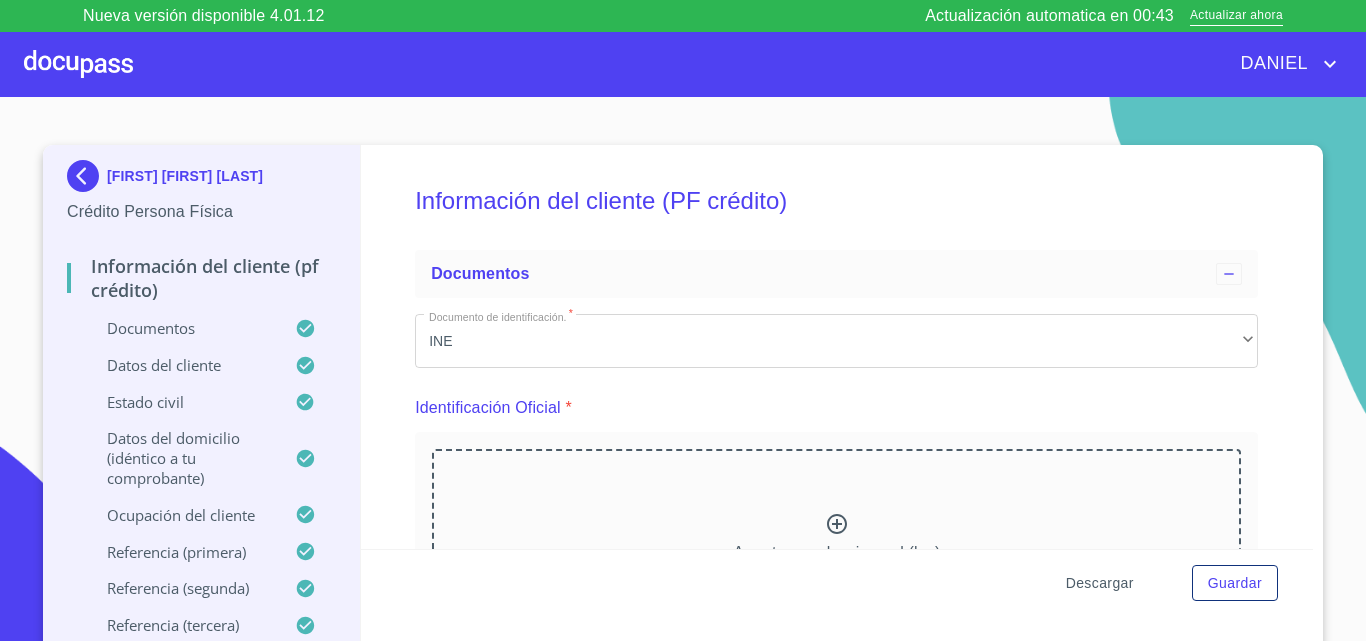 click on "Descargar" at bounding box center (1100, 583) 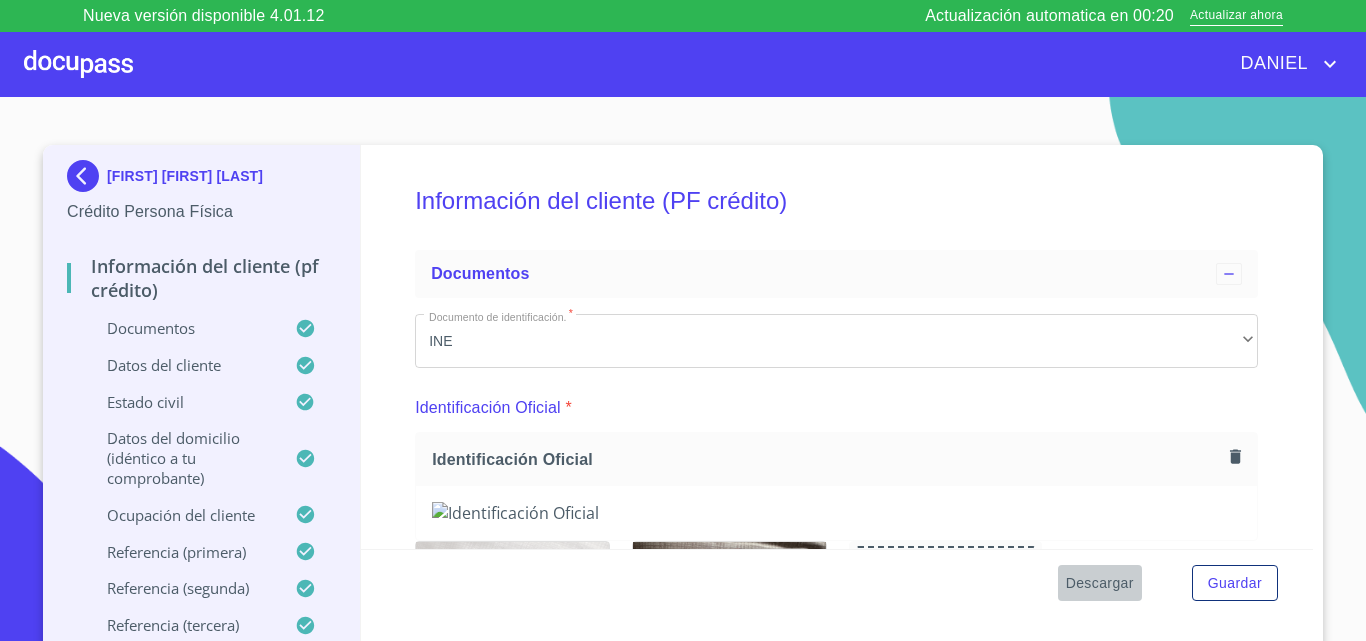 click on "Descargar" at bounding box center [1100, 583] 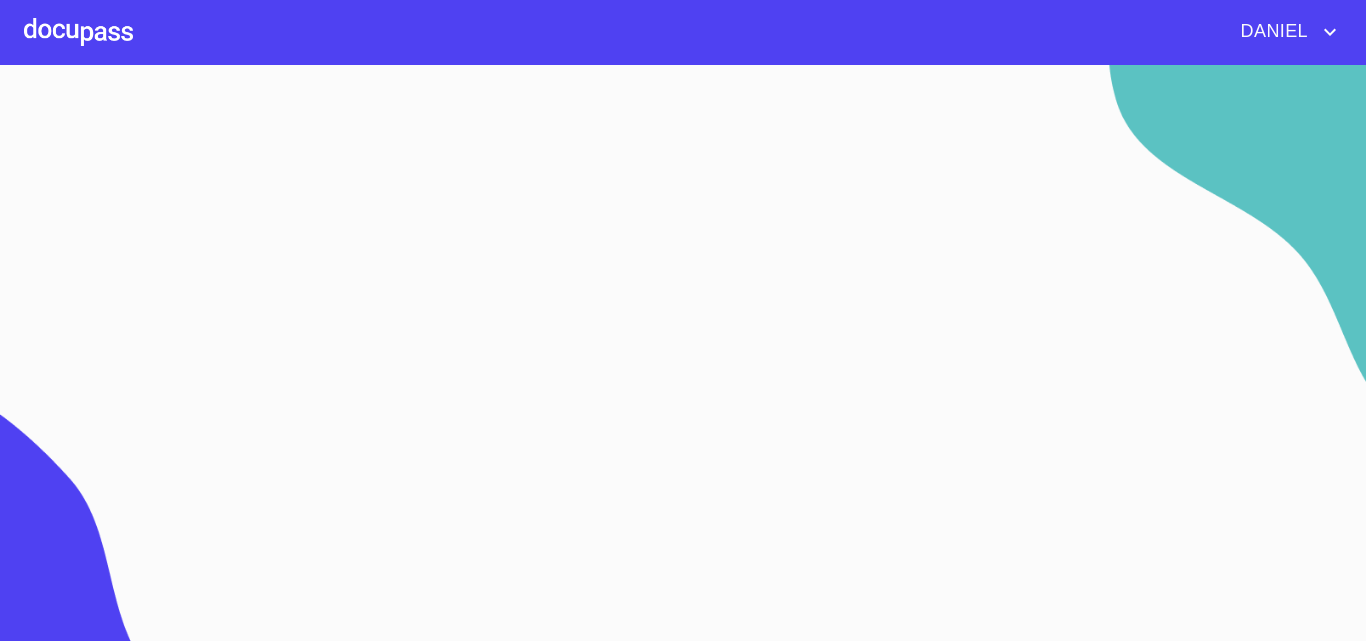 scroll, scrollTop: 0, scrollLeft: 0, axis: both 